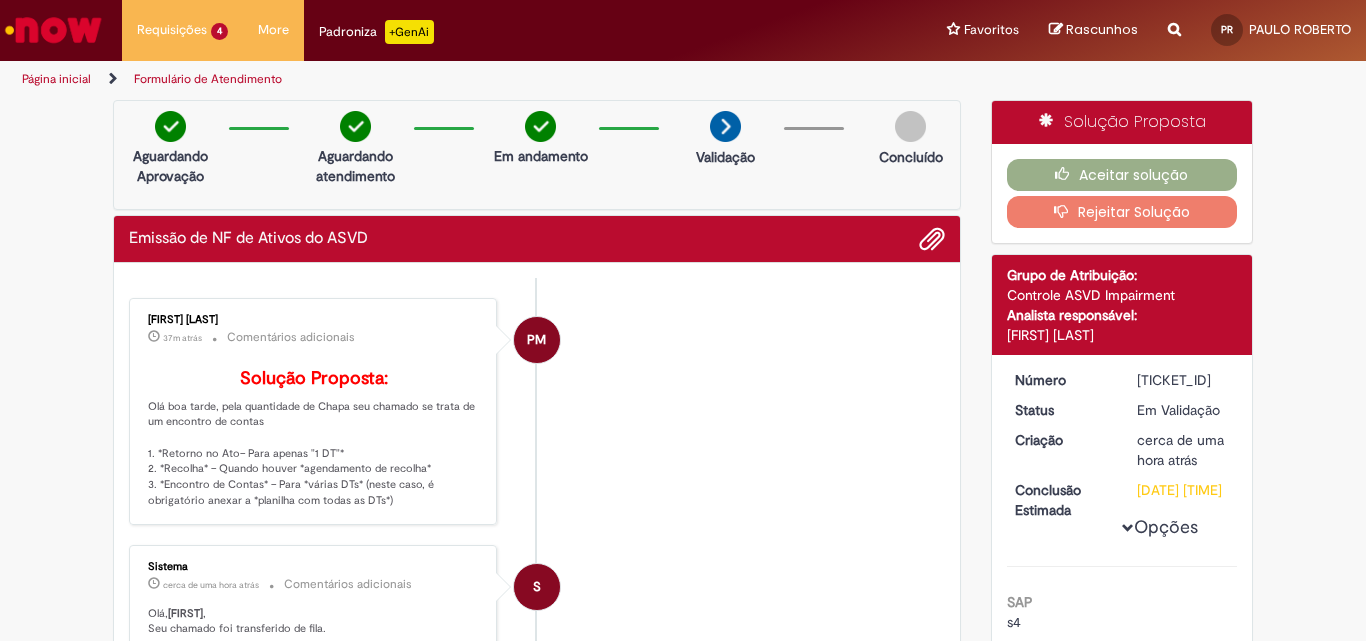 scroll, scrollTop: 0, scrollLeft: 0, axis: both 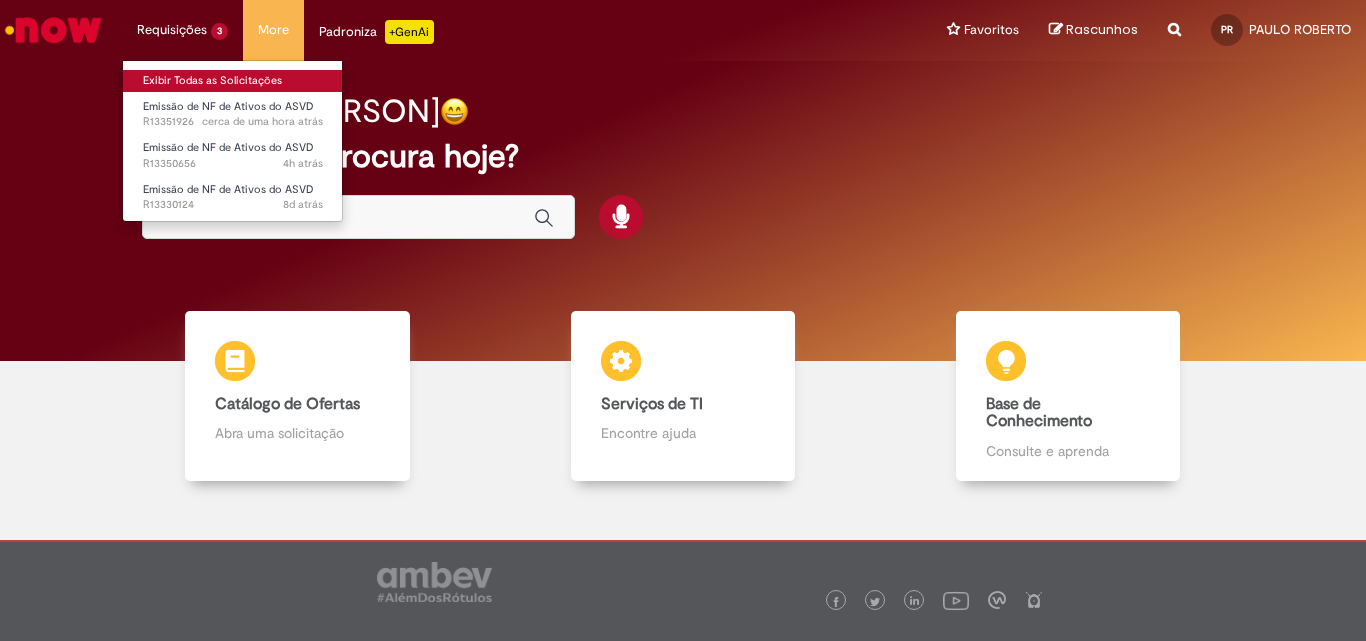 click on "Exibir Todas as Solicitações" at bounding box center (233, 81) 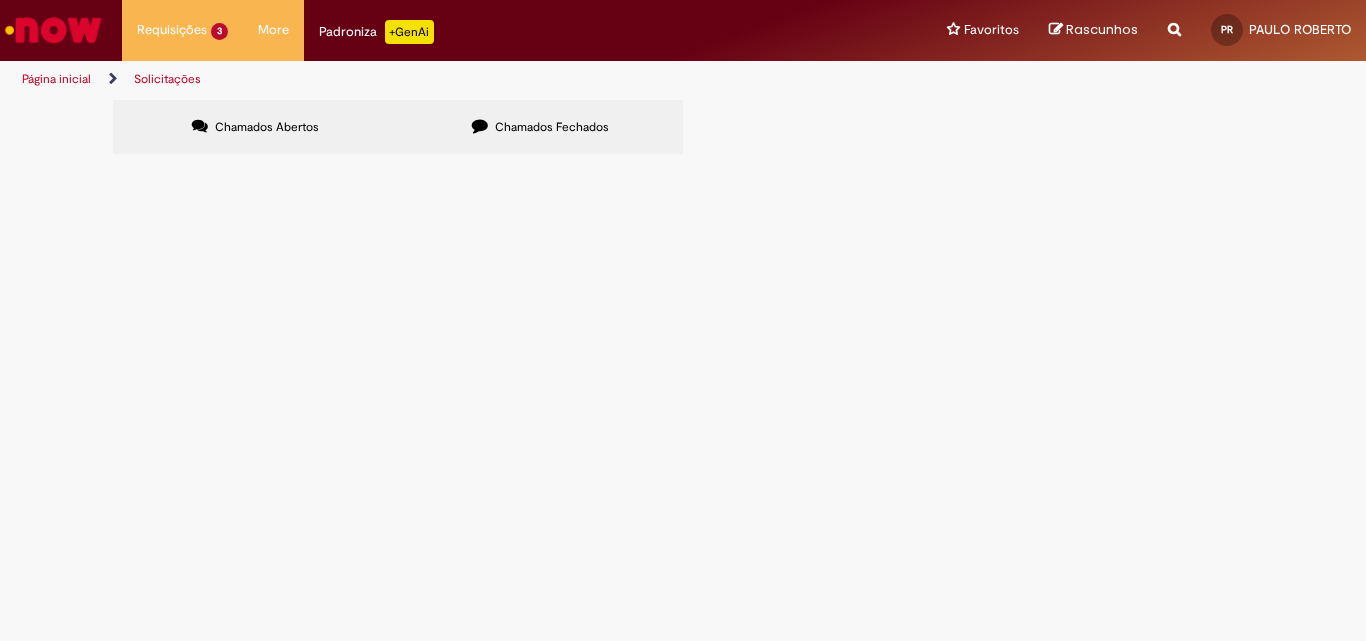 click on "Nota para descarregar pallet e chapatex Jundiai - [NAME]" at bounding box center [0, 0] 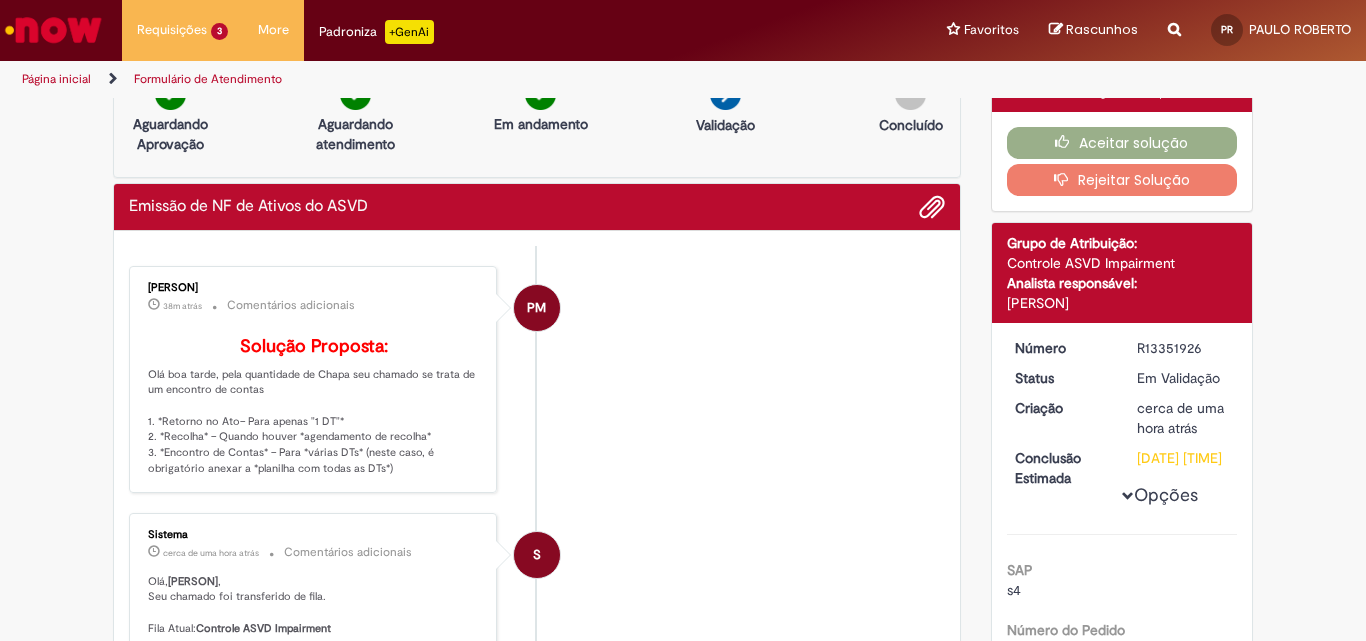 scroll, scrollTop: 0, scrollLeft: 0, axis: both 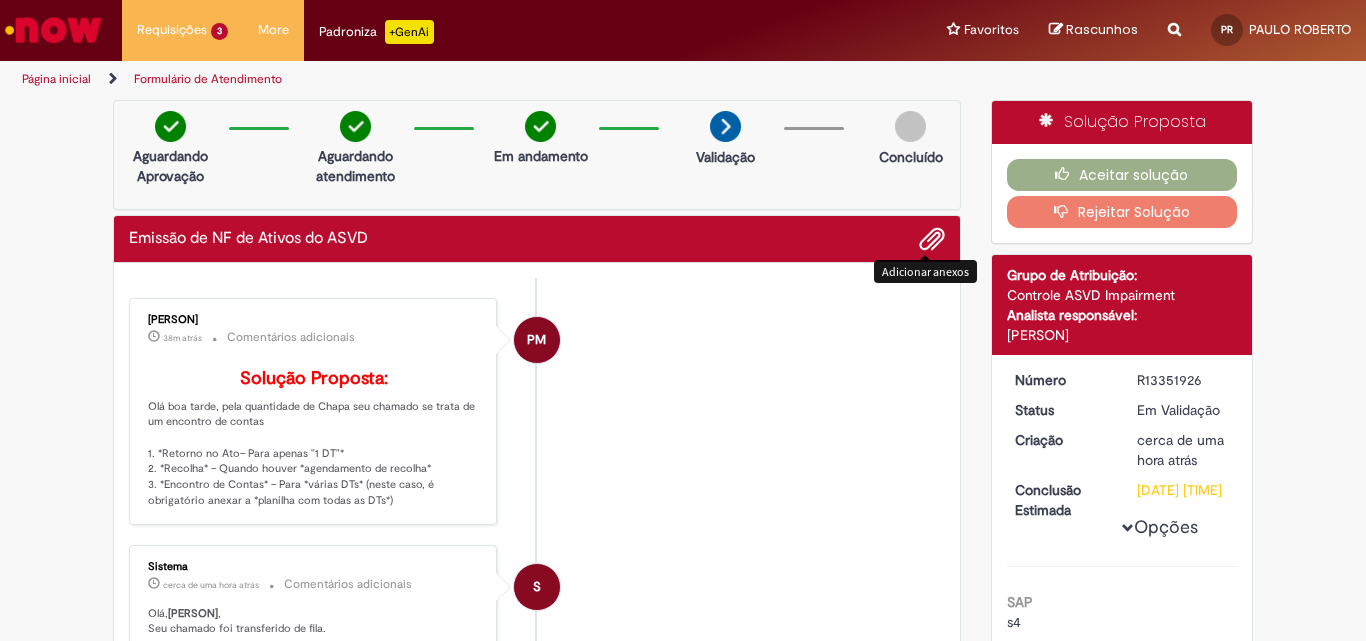 click at bounding box center (932, 240) 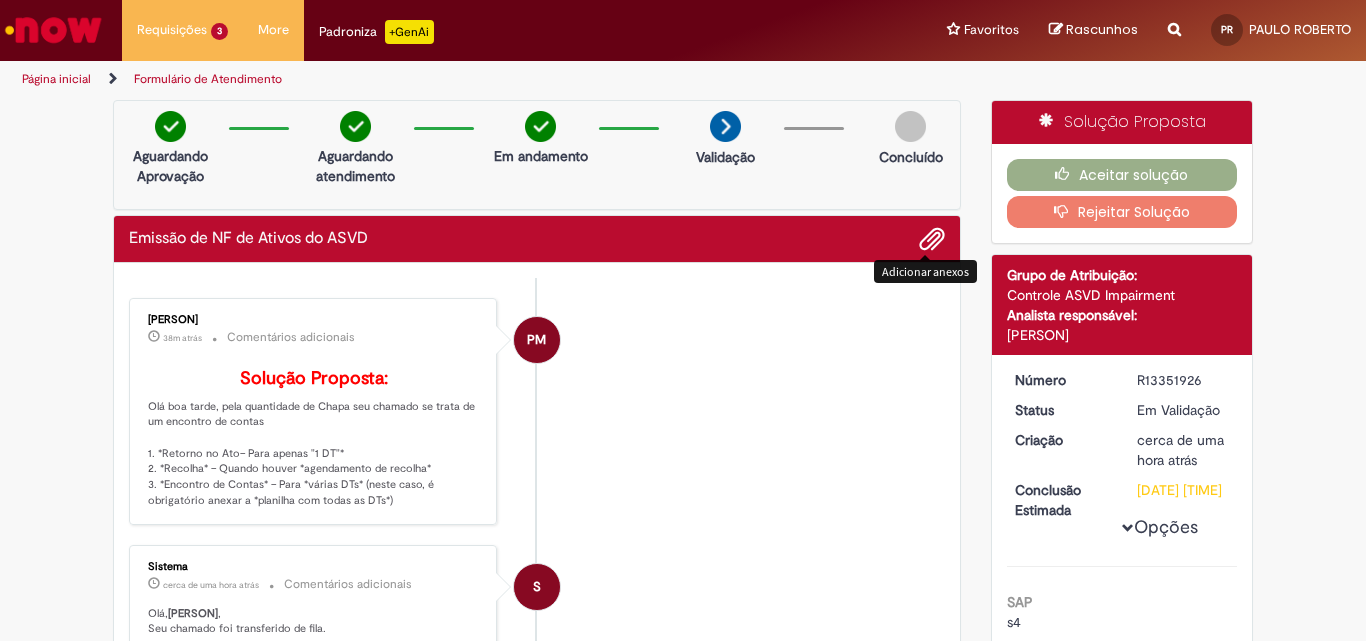 click at bounding box center [53, 30] 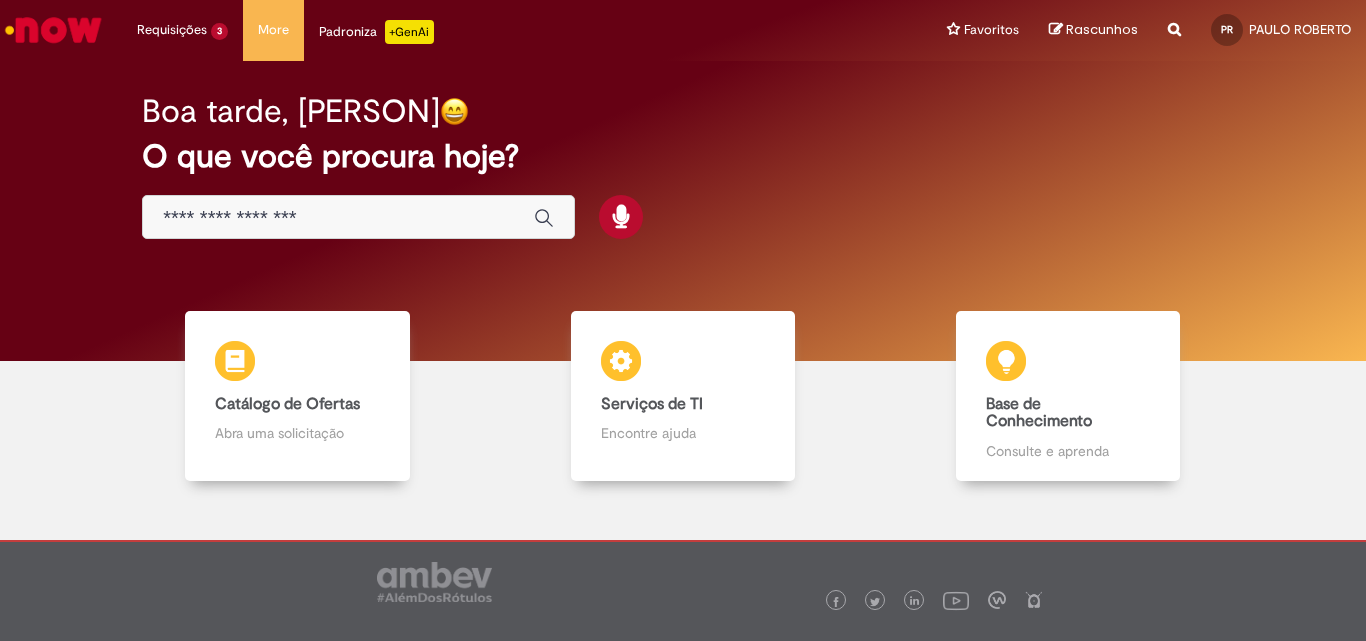 scroll, scrollTop: 0, scrollLeft: 0, axis: both 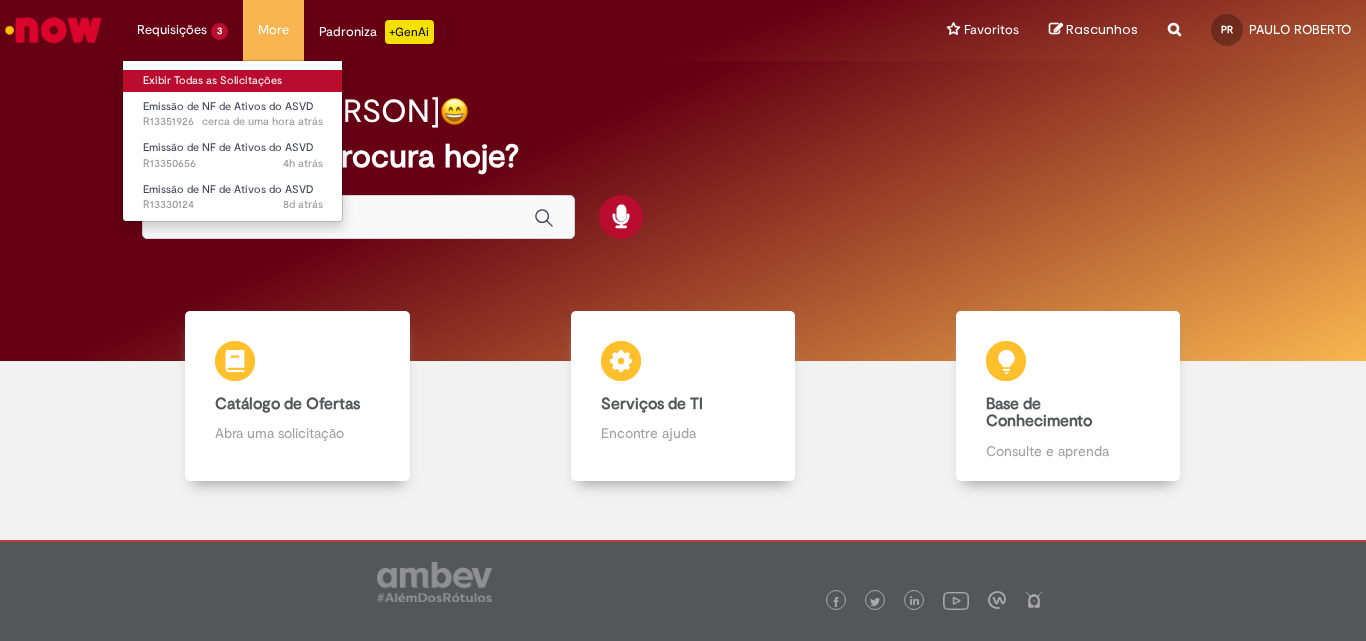 click on "Exibir Todas as Solicitações" at bounding box center (233, 81) 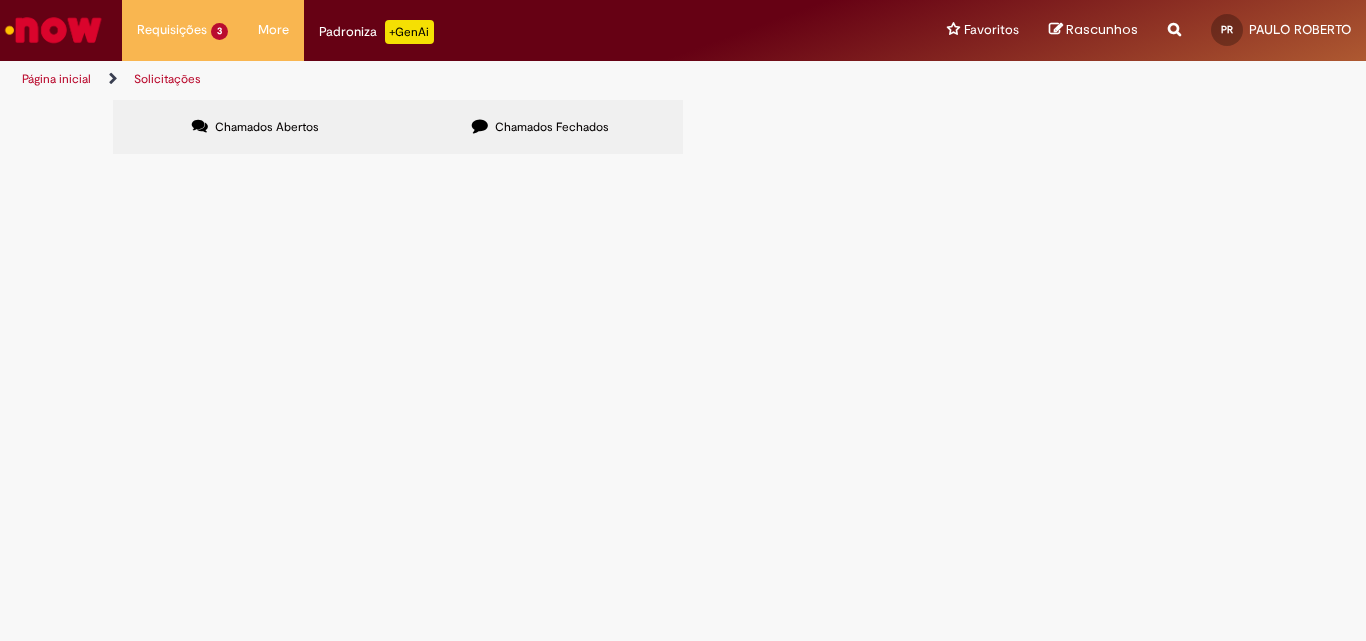click on "Chamados Fechados" at bounding box center (540, 127) 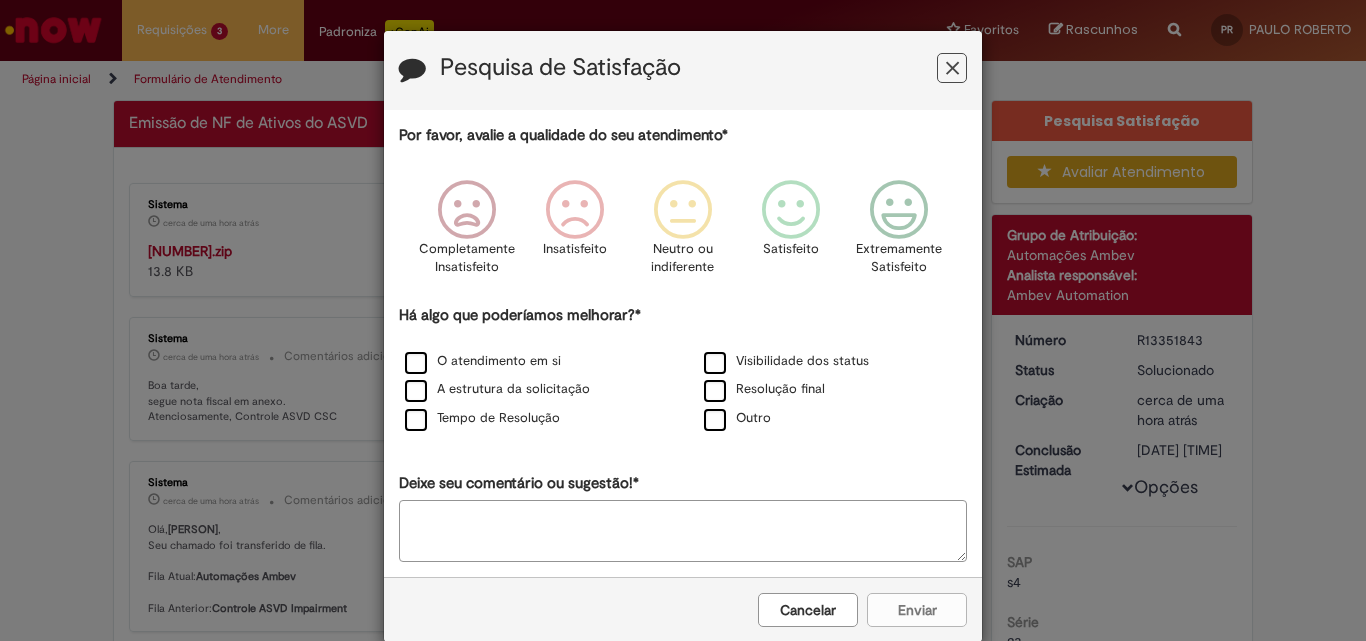 click at bounding box center [952, 68] 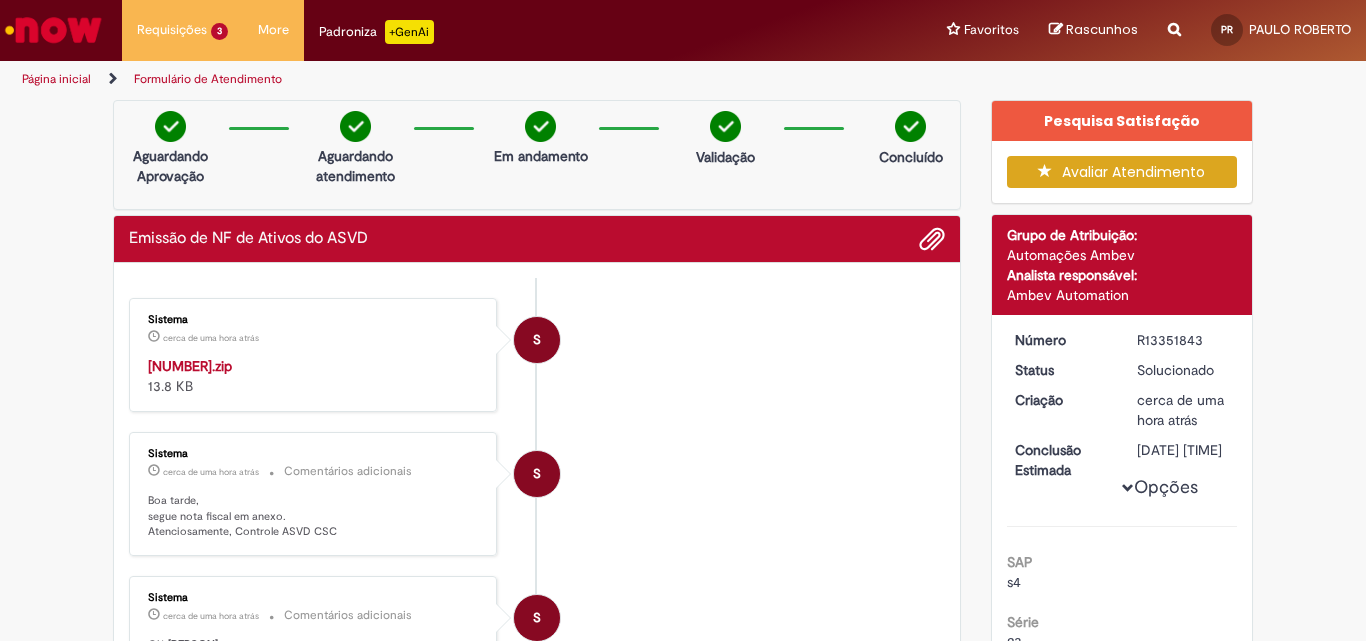 click on "35250807526557010504550230006522031645960613.zip" at bounding box center (190, 366) 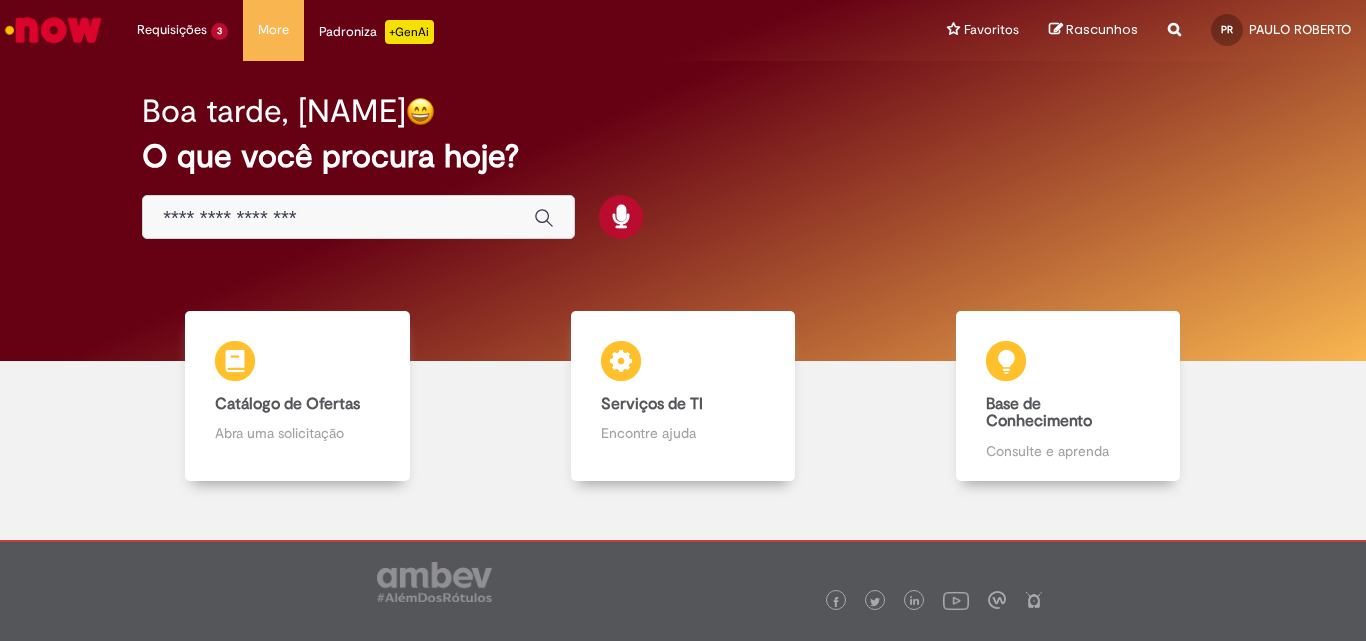 scroll, scrollTop: 0, scrollLeft: 0, axis: both 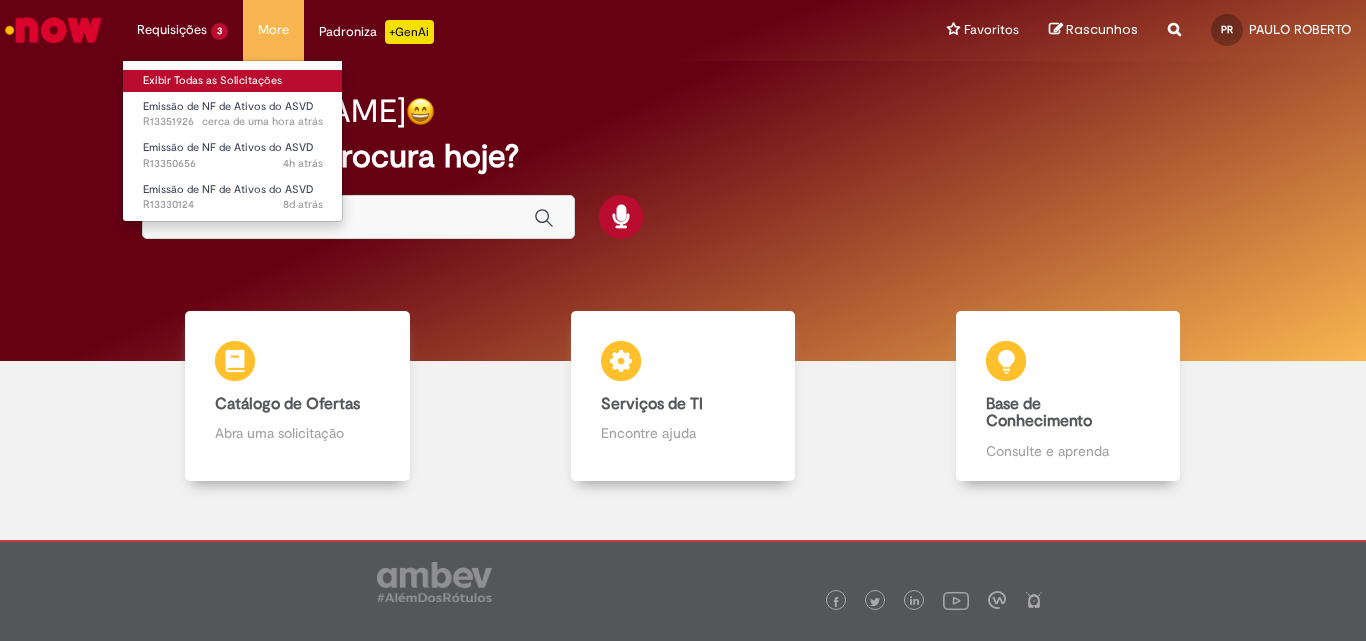 click on "Exibir Todas as Solicitações" at bounding box center [233, 81] 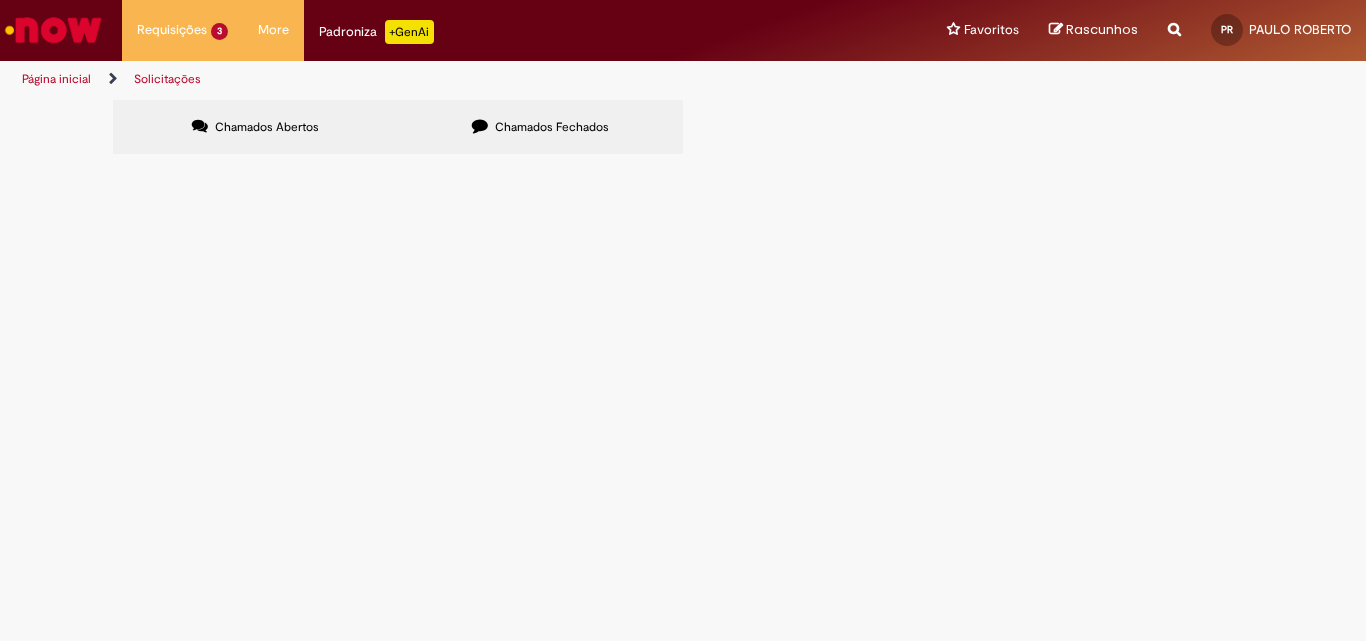 click on "Nota para descarregar pallet e chapatex Jundiai - [PERSON]" at bounding box center [0, 0] 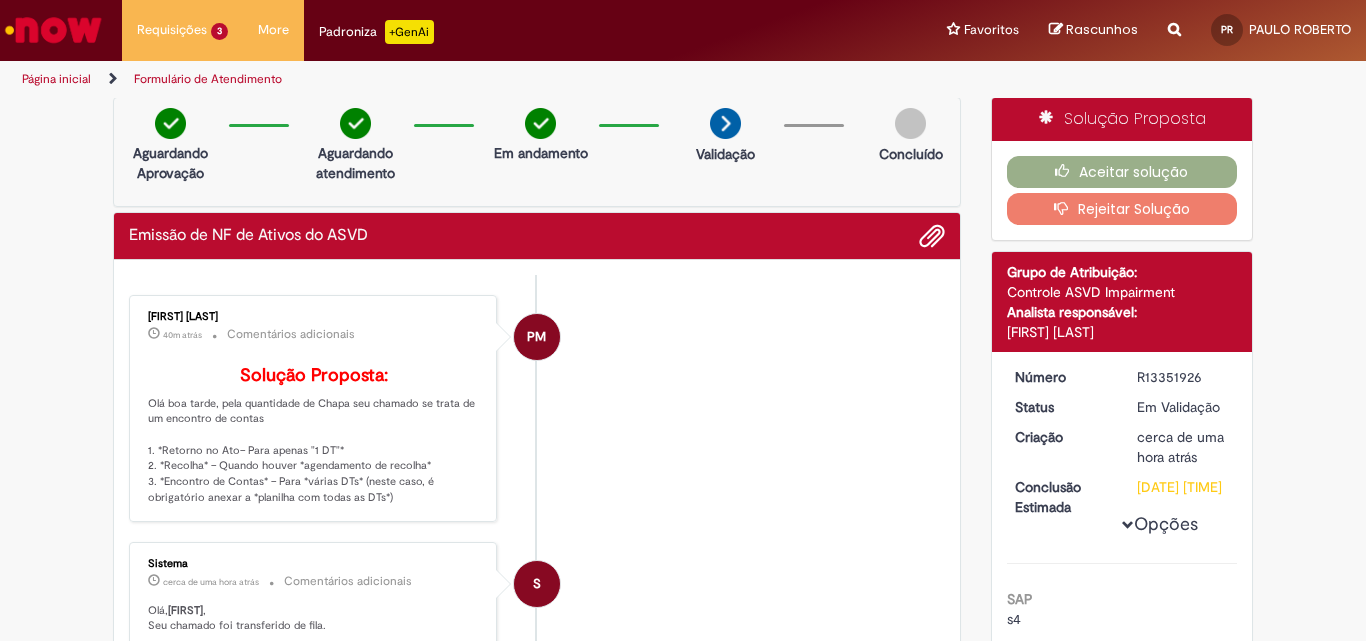 scroll, scrollTop: 0, scrollLeft: 0, axis: both 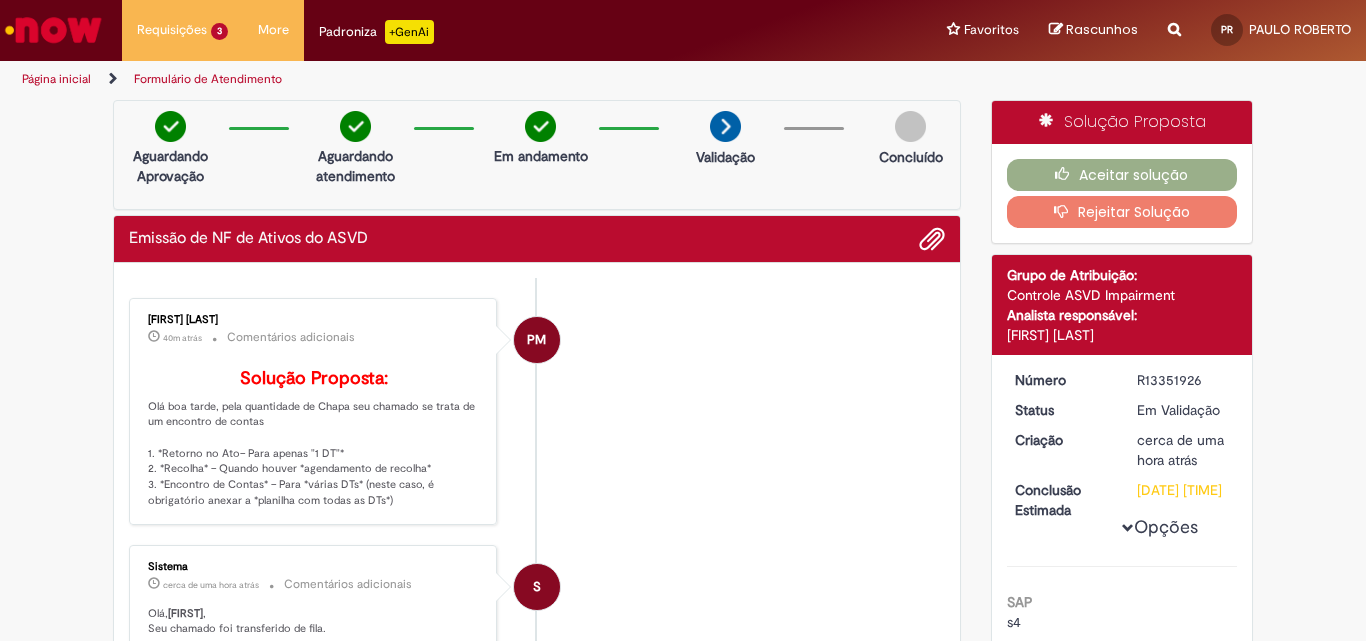 click at bounding box center (53, 30) 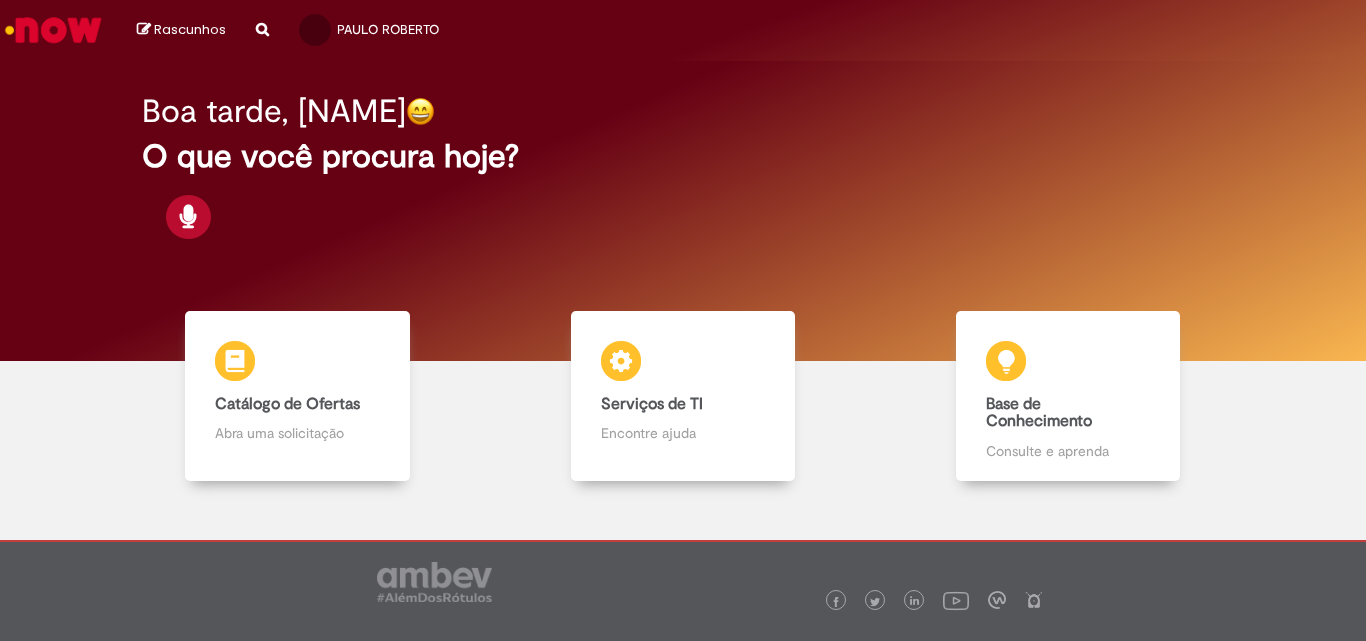 scroll, scrollTop: 0, scrollLeft: 0, axis: both 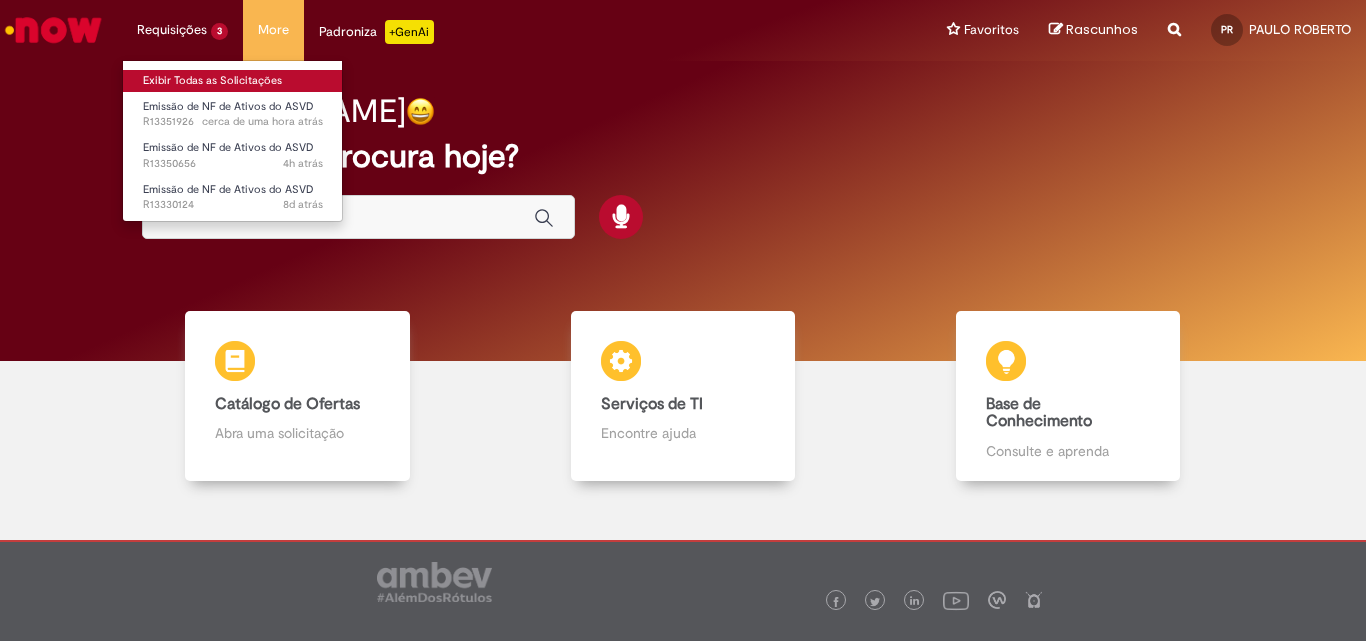 click on "Exibir Todas as Solicitações" at bounding box center (233, 81) 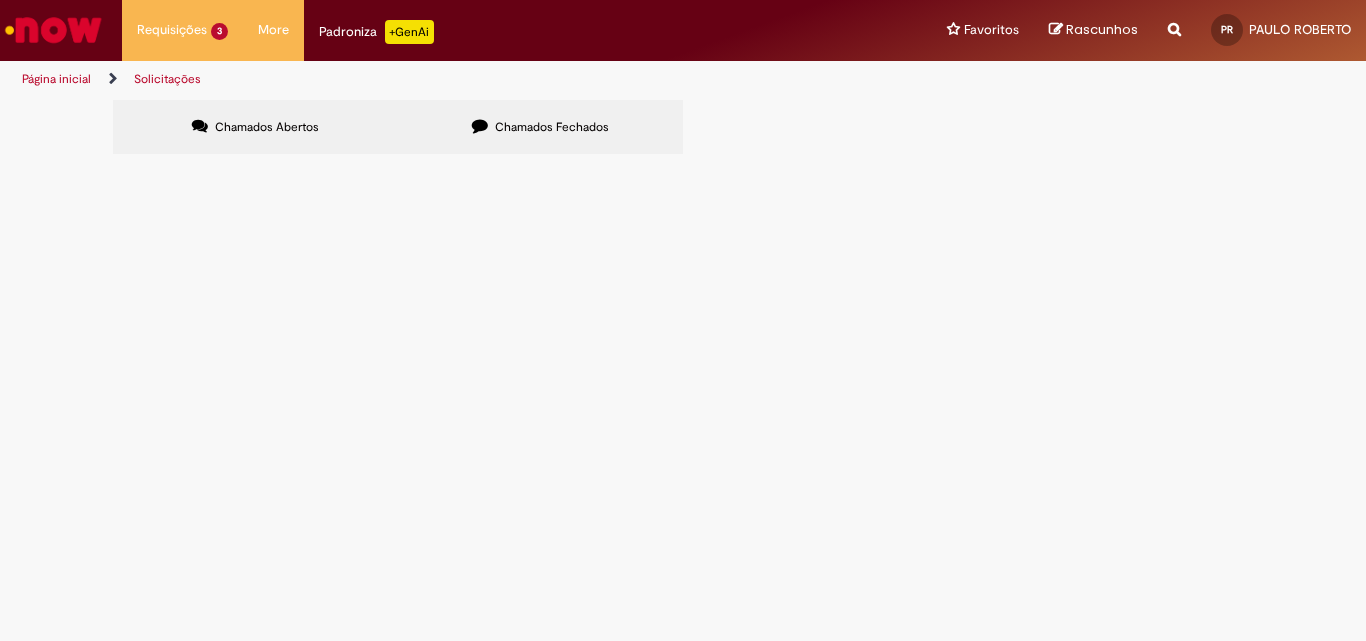 click on "Chamados Fechados" at bounding box center (552, 127) 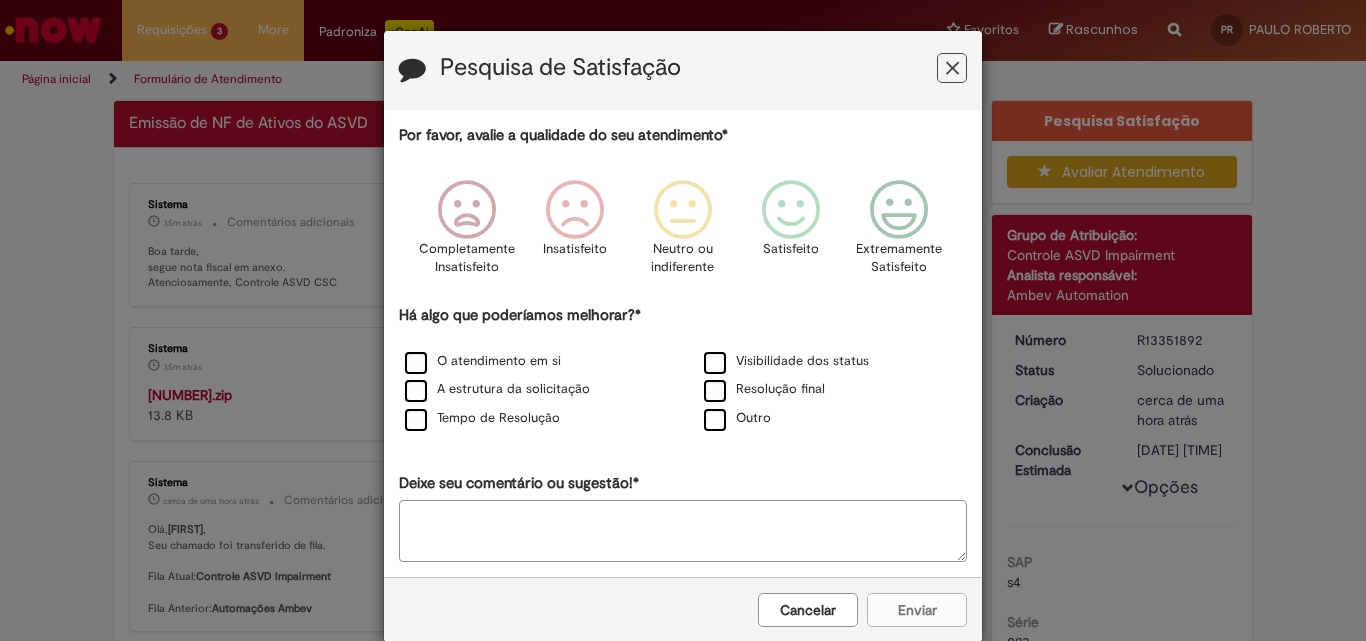 click at bounding box center [952, 68] 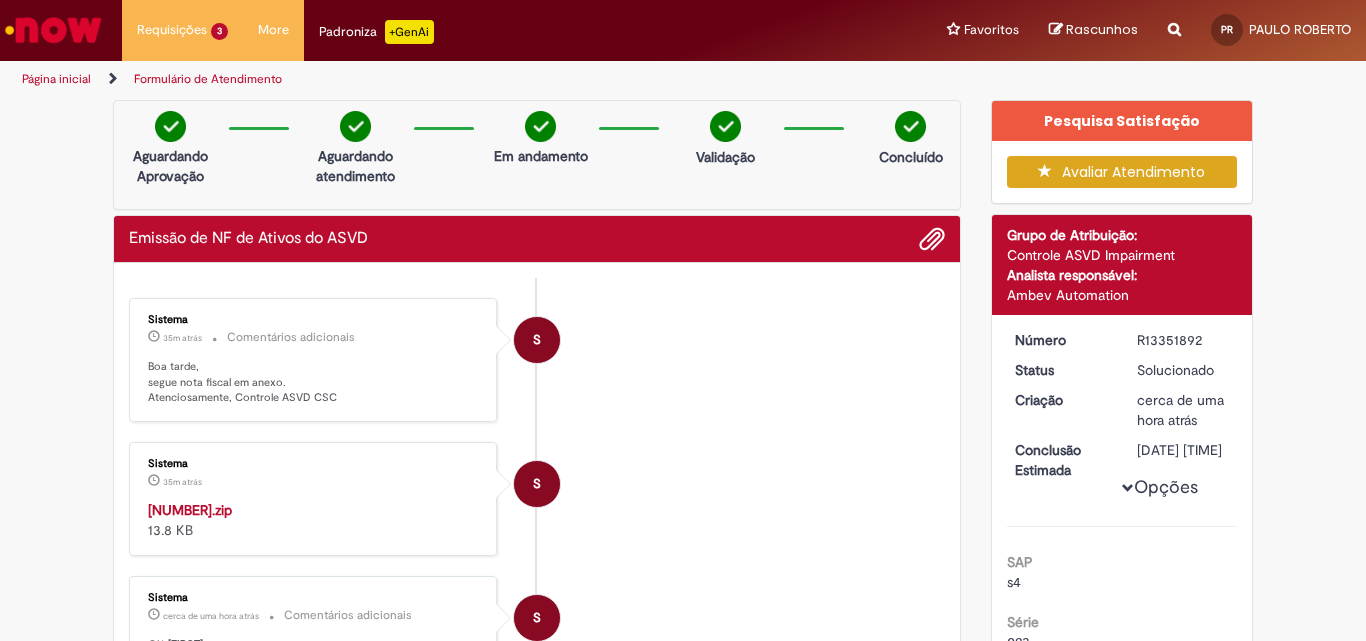 click on "35250807526557010504550230006522041078493590.zip" at bounding box center [190, 510] 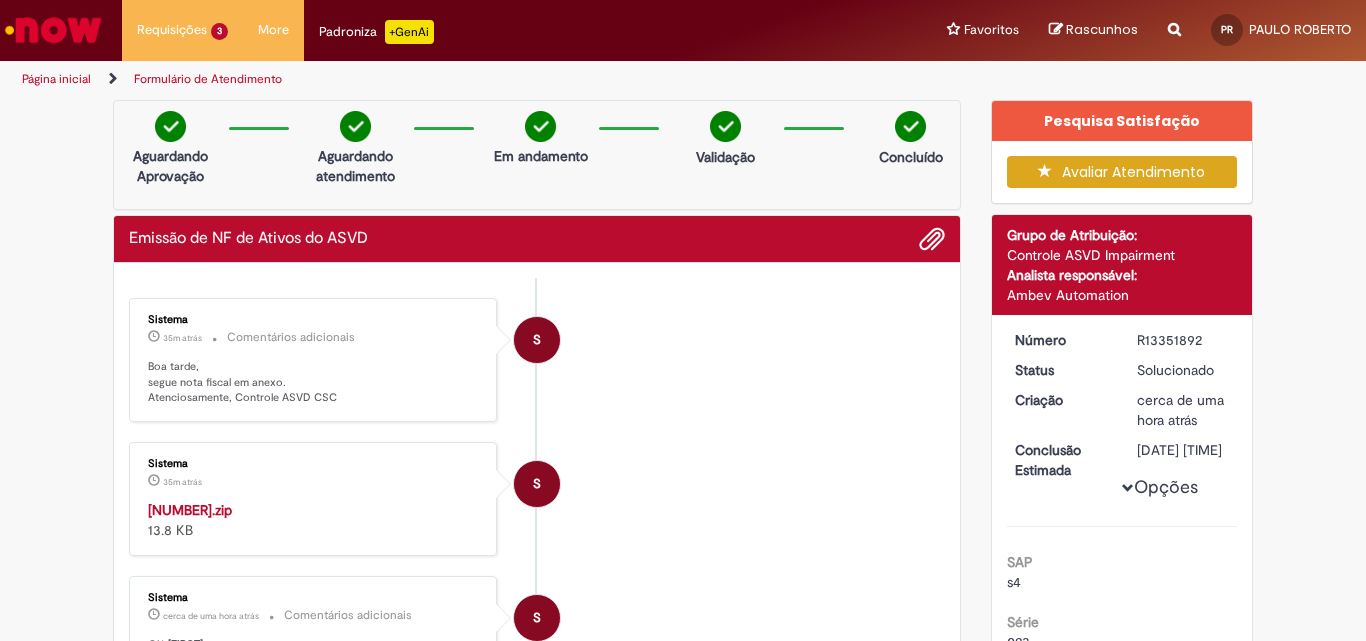 click at bounding box center [53, 30] 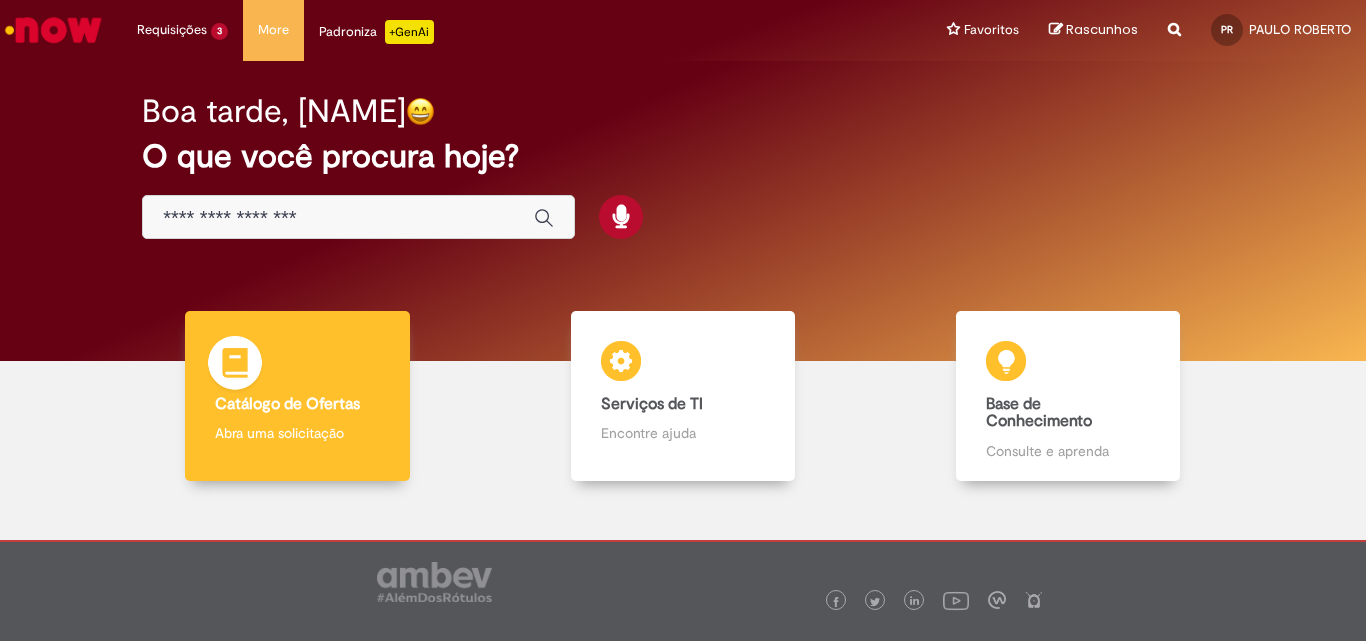 scroll, scrollTop: 0, scrollLeft: 0, axis: both 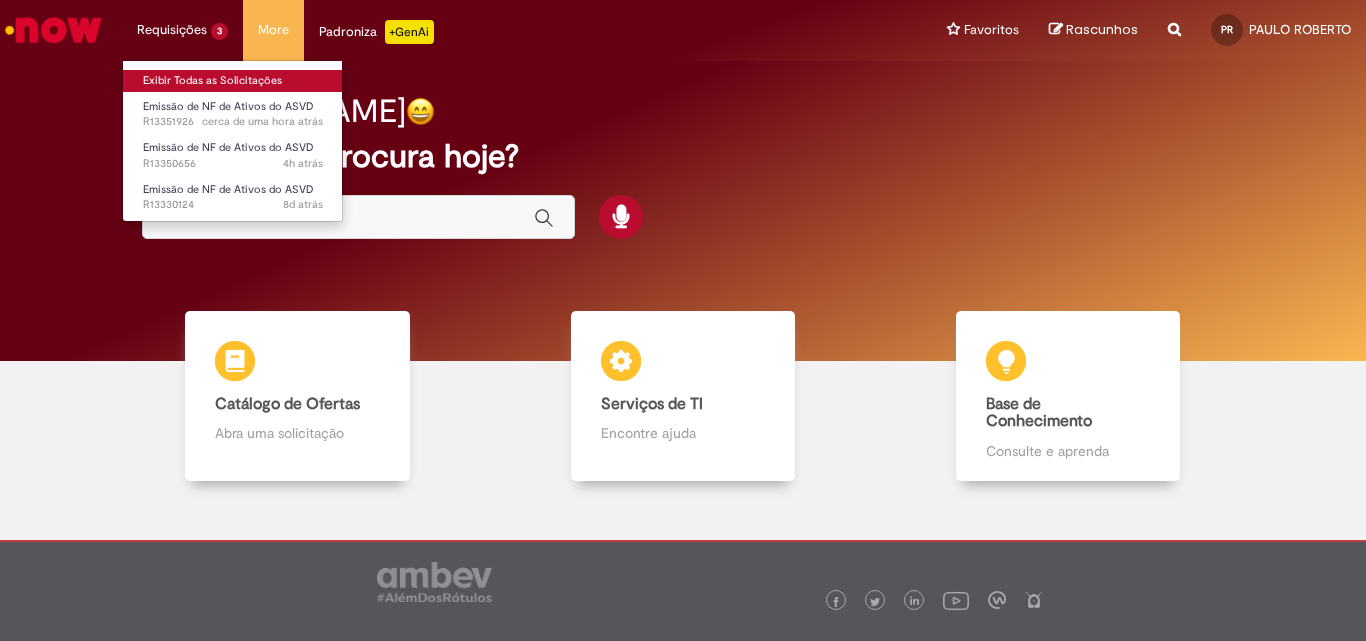 click on "Exibir Todas as Solicitações" at bounding box center [233, 81] 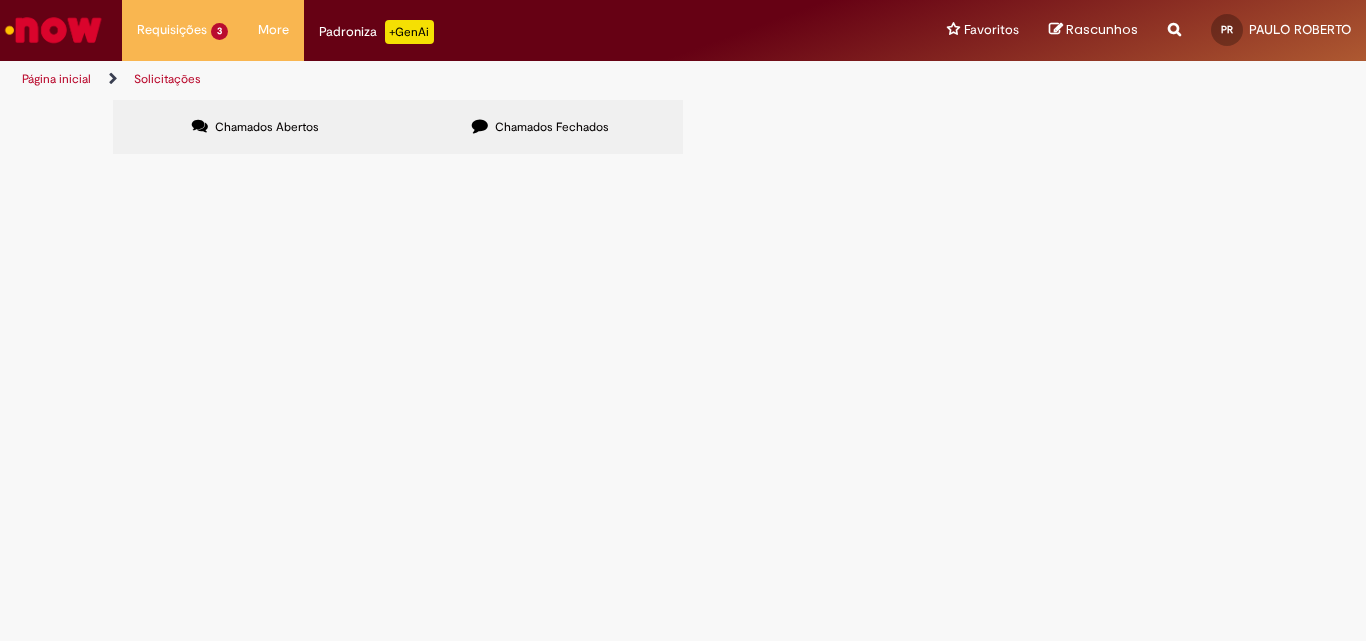 click on "Nota para descarregar pallet e chapatex Jundiai - cicero" at bounding box center [0, 0] 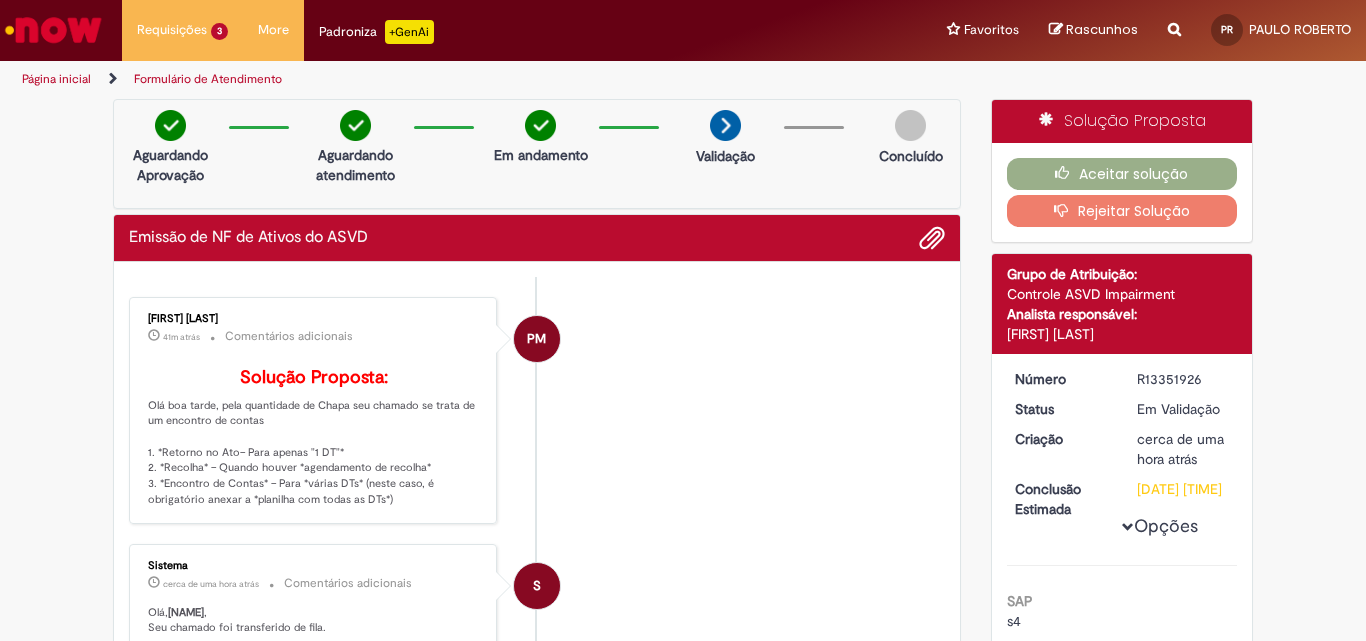 scroll, scrollTop: 0, scrollLeft: 0, axis: both 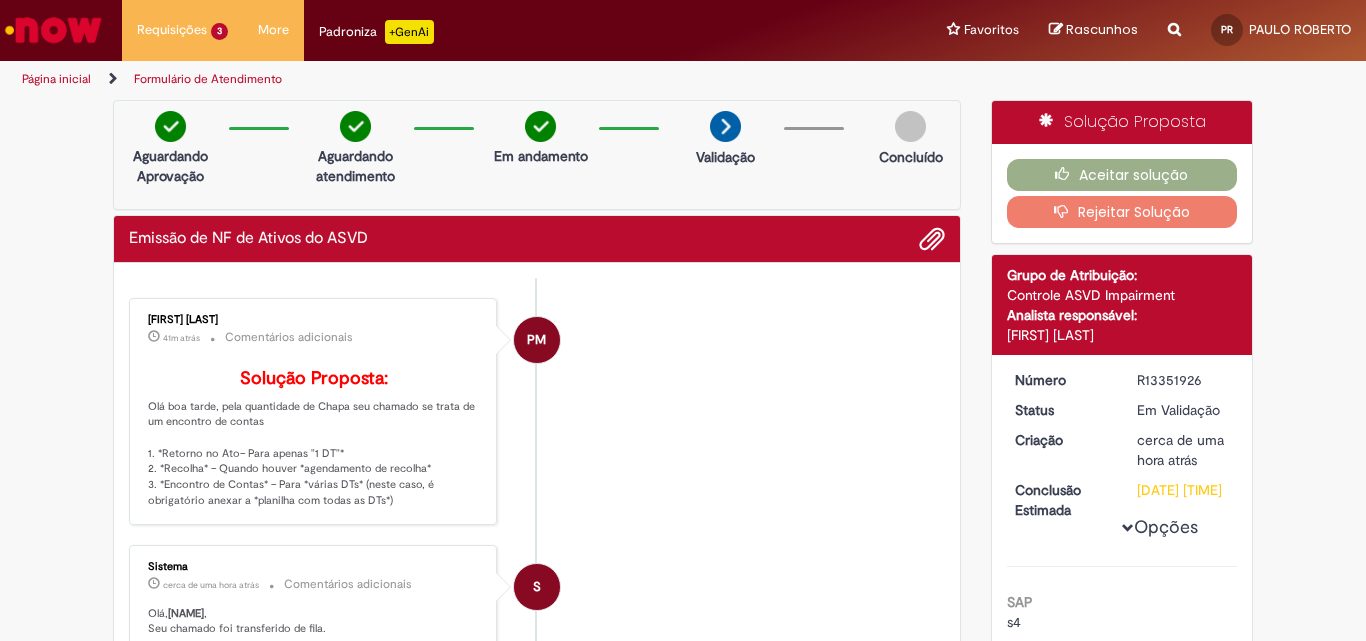 click at bounding box center (53, 30) 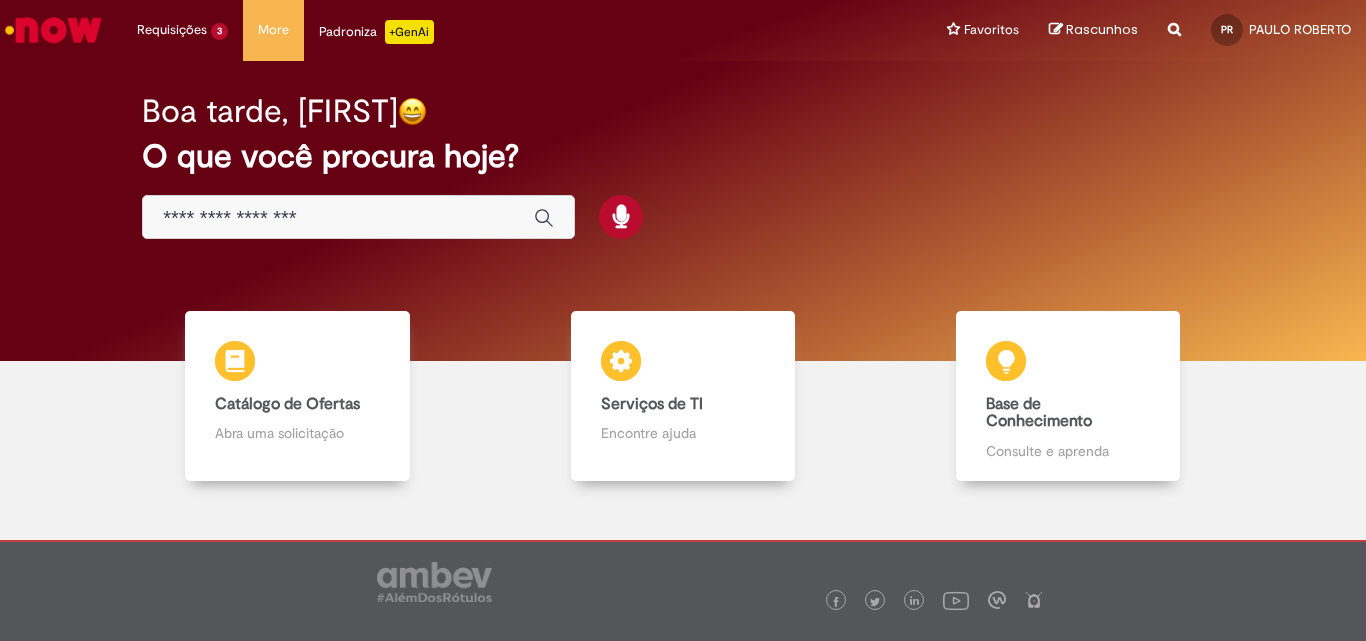 scroll, scrollTop: 0, scrollLeft: 0, axis: both 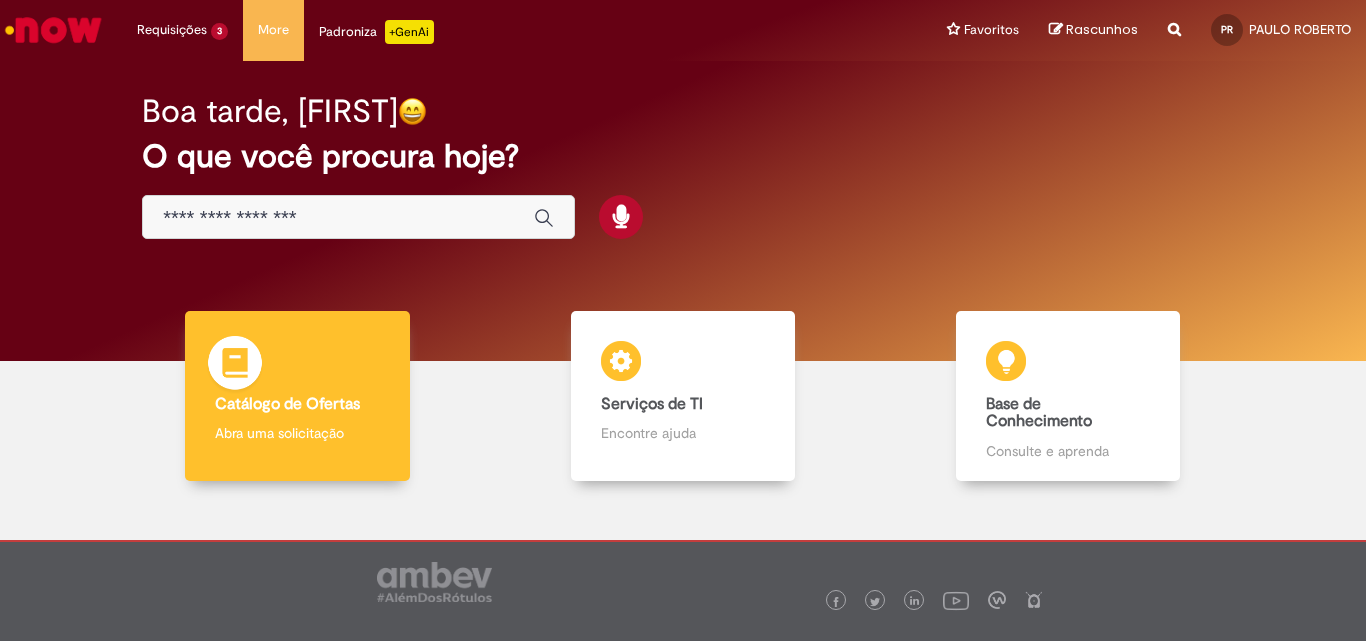 click on "Catálogo de Ofertas" at bounding box center (287, 404) 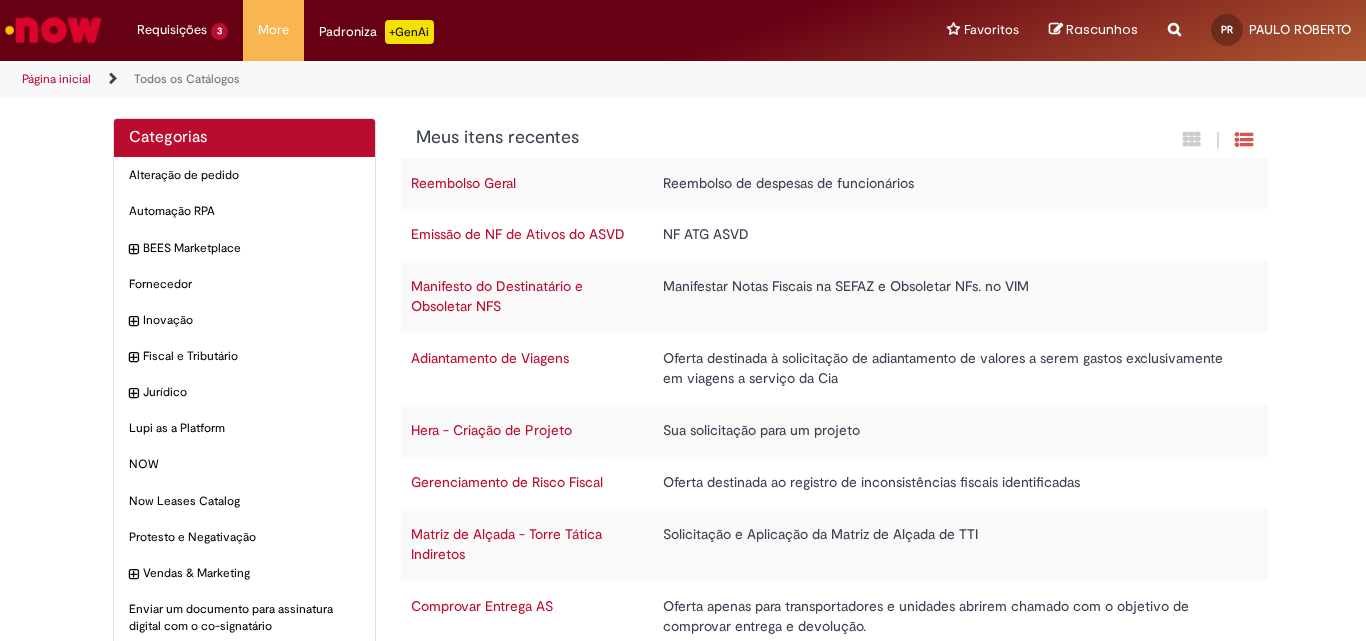 click on "Emissão de NF de Ativos do ASVD" at bounding box center [518, 234] 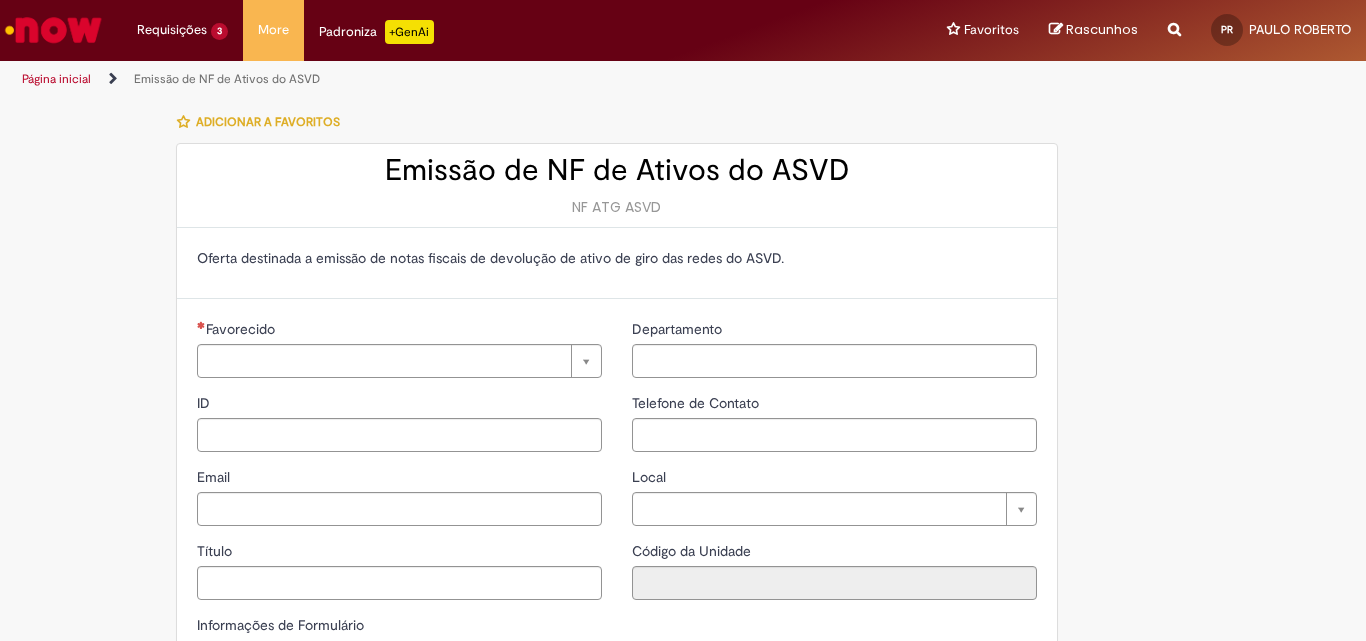 type on "**********" 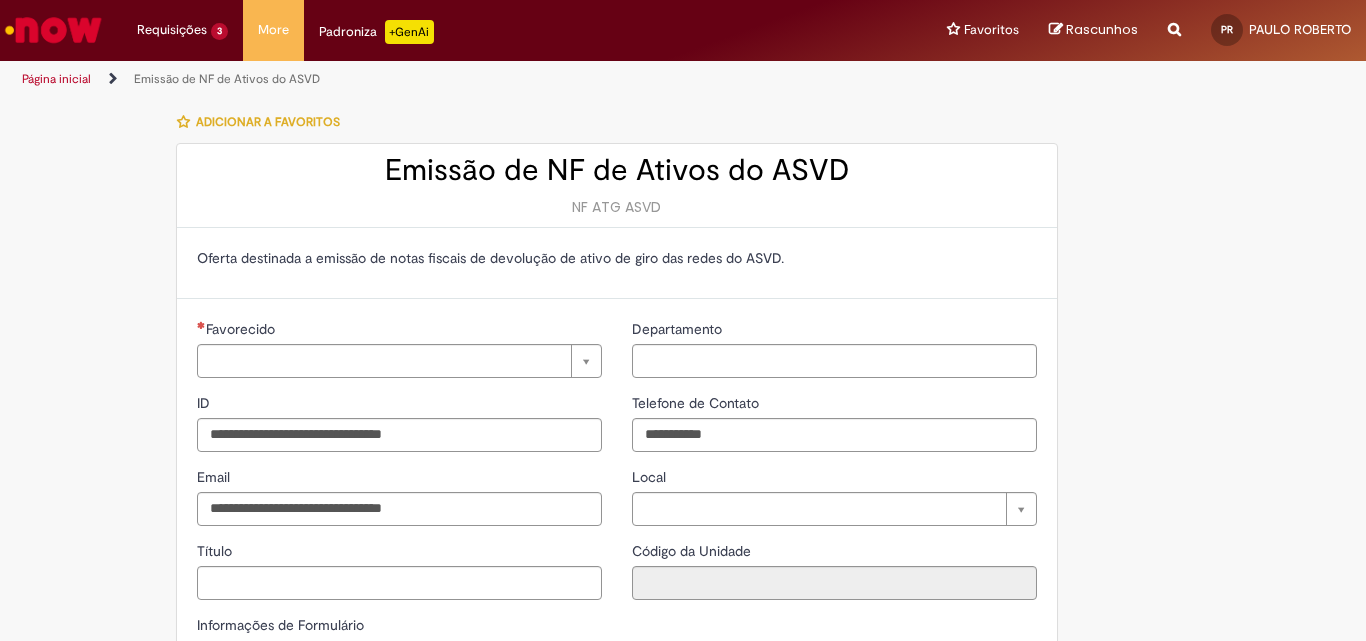 type on "**********" 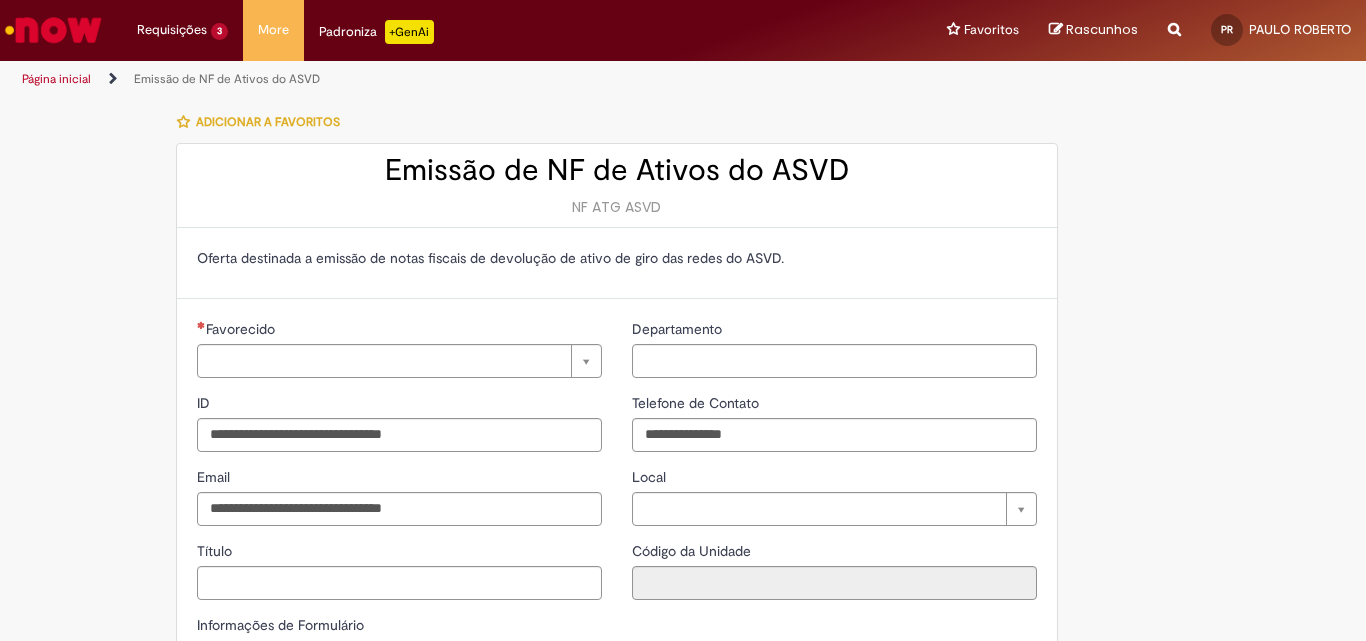 type on "**********" 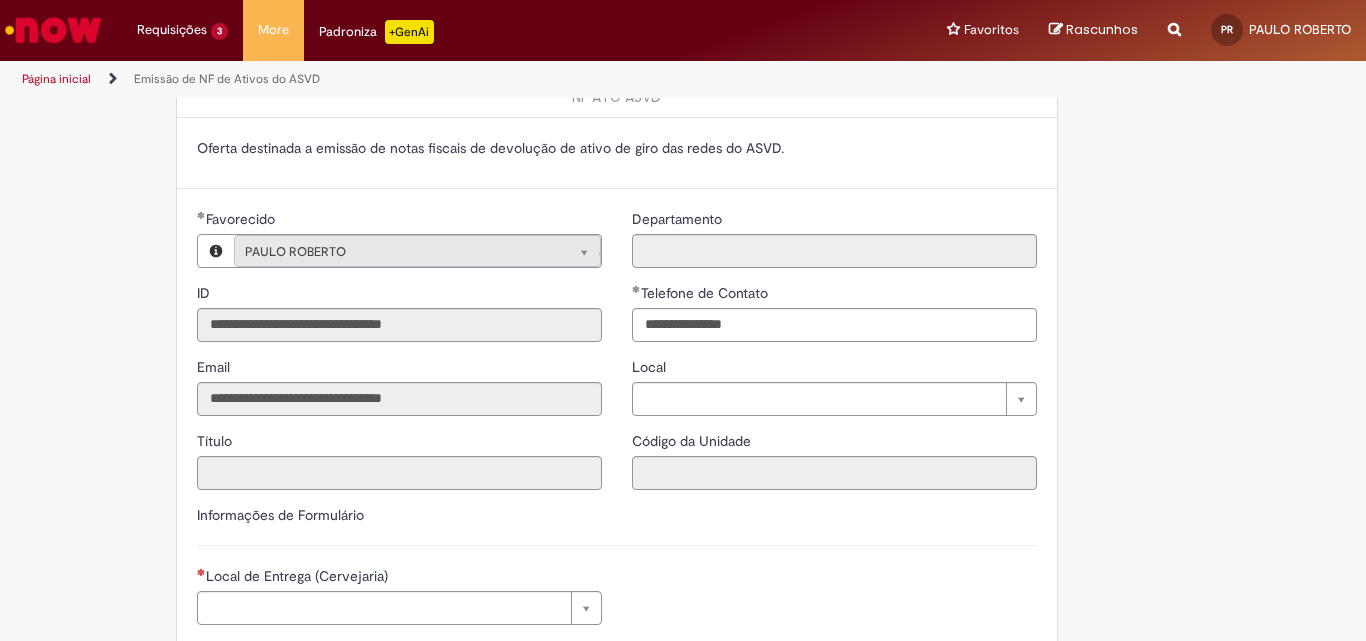 scroll, scrollTop: 300, scrollLeft: 0, axis: vertical 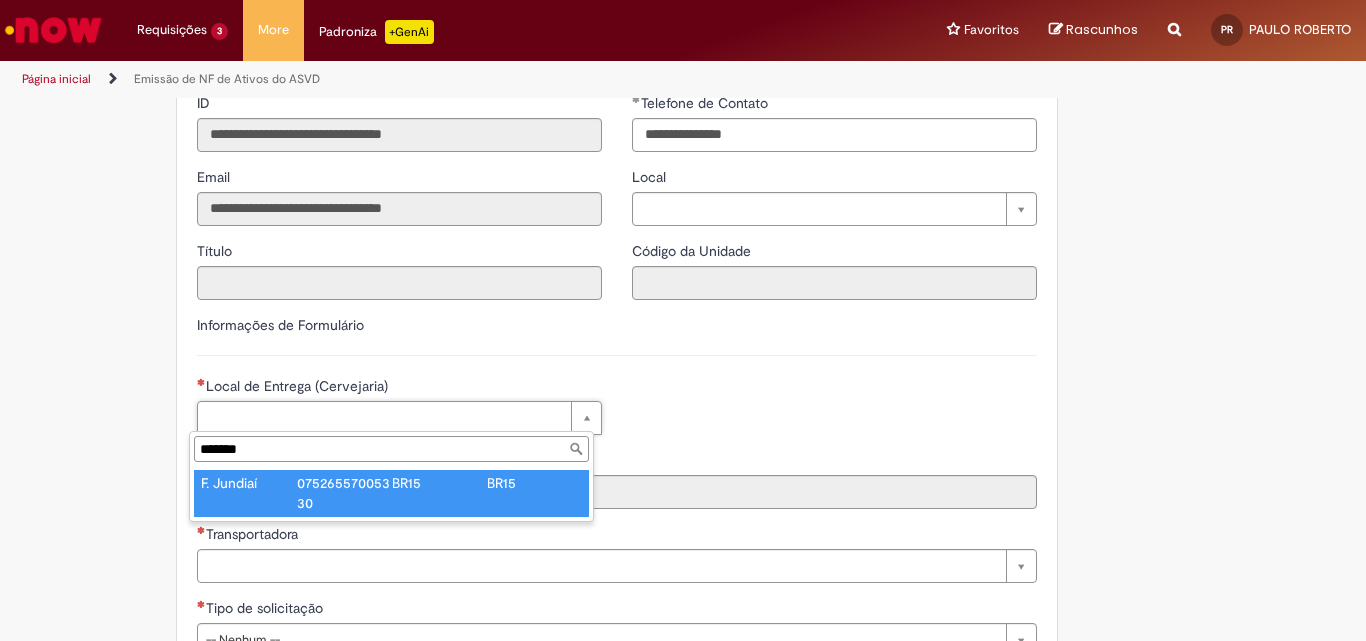type on "*******" 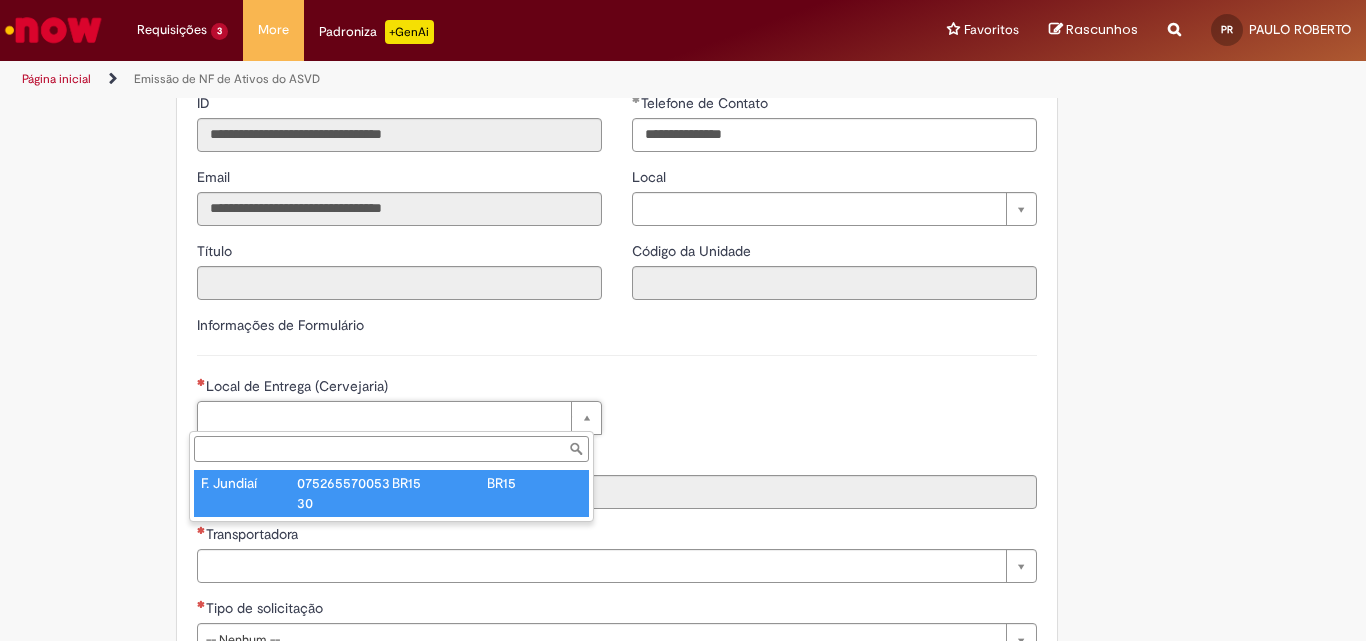 type on "****" 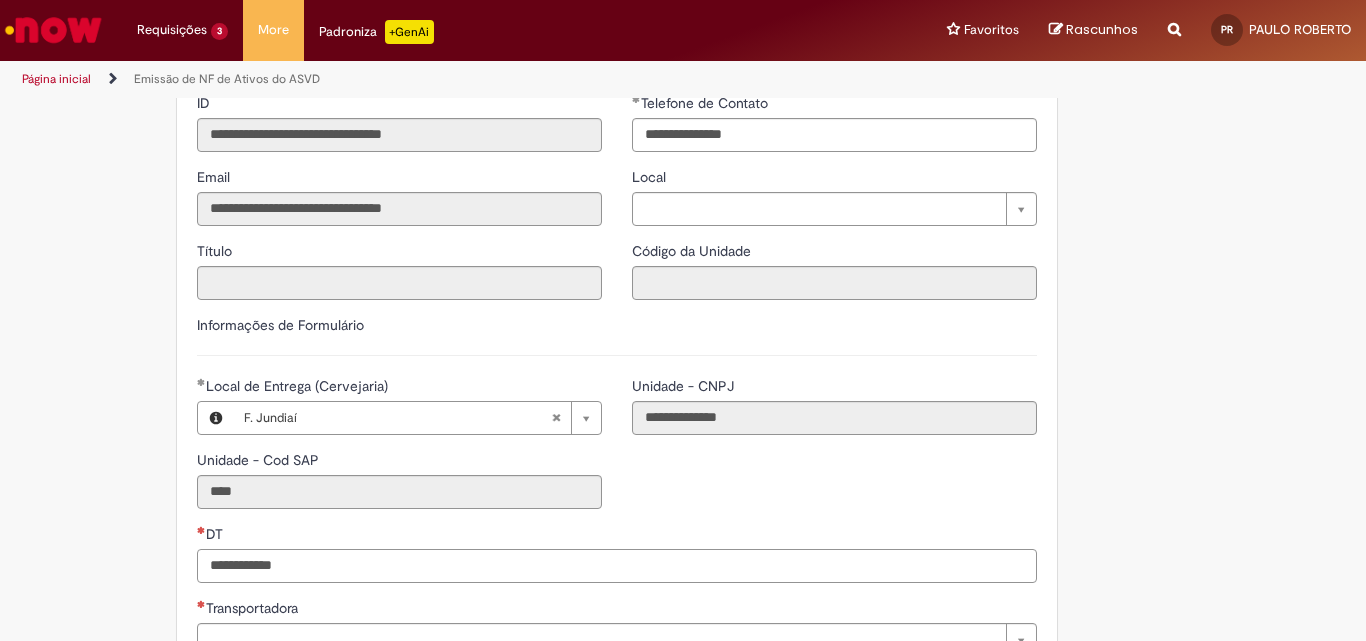 click on "DT" at bounding box center [617, 566] 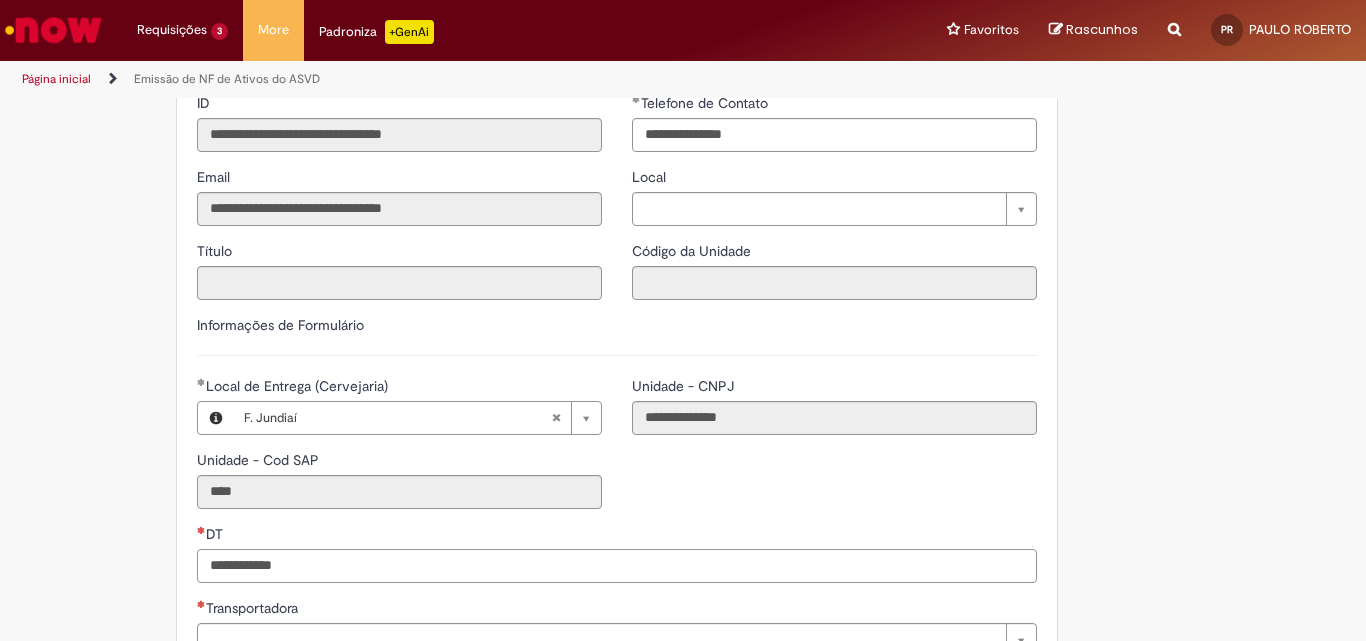 paste on "**********" 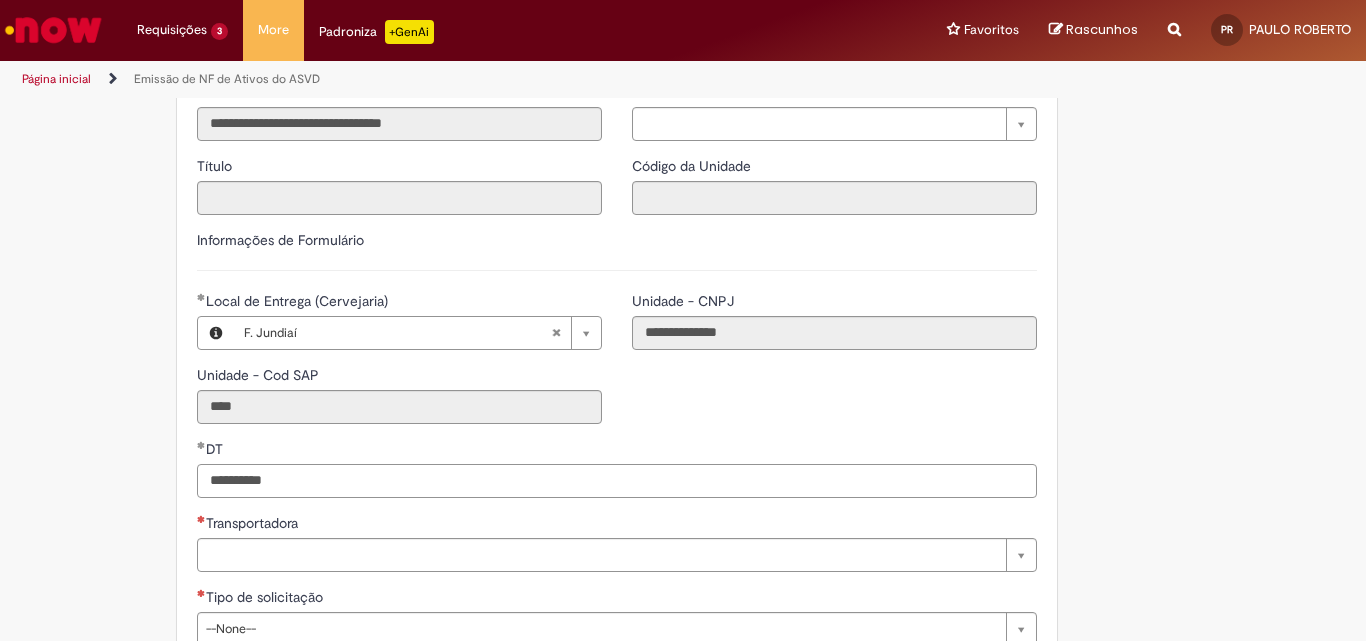 scroll, scrollTop: 500, scrollLeft: 0, axis: vertical 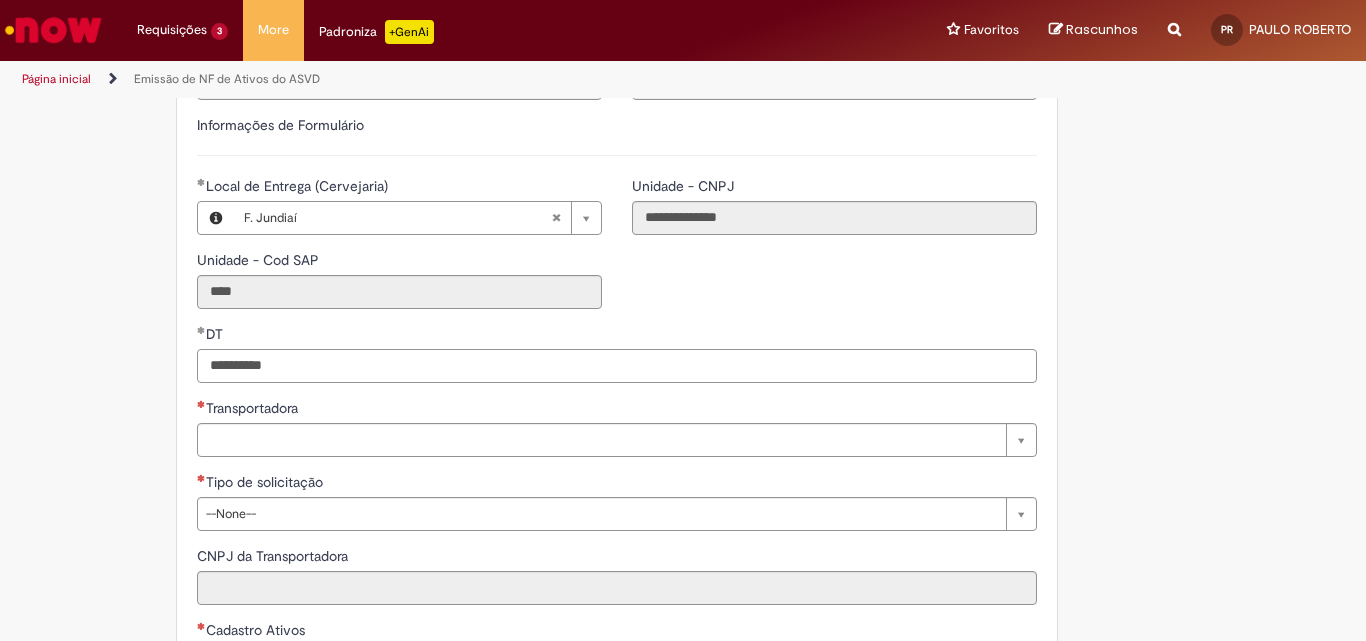 type on "**********" 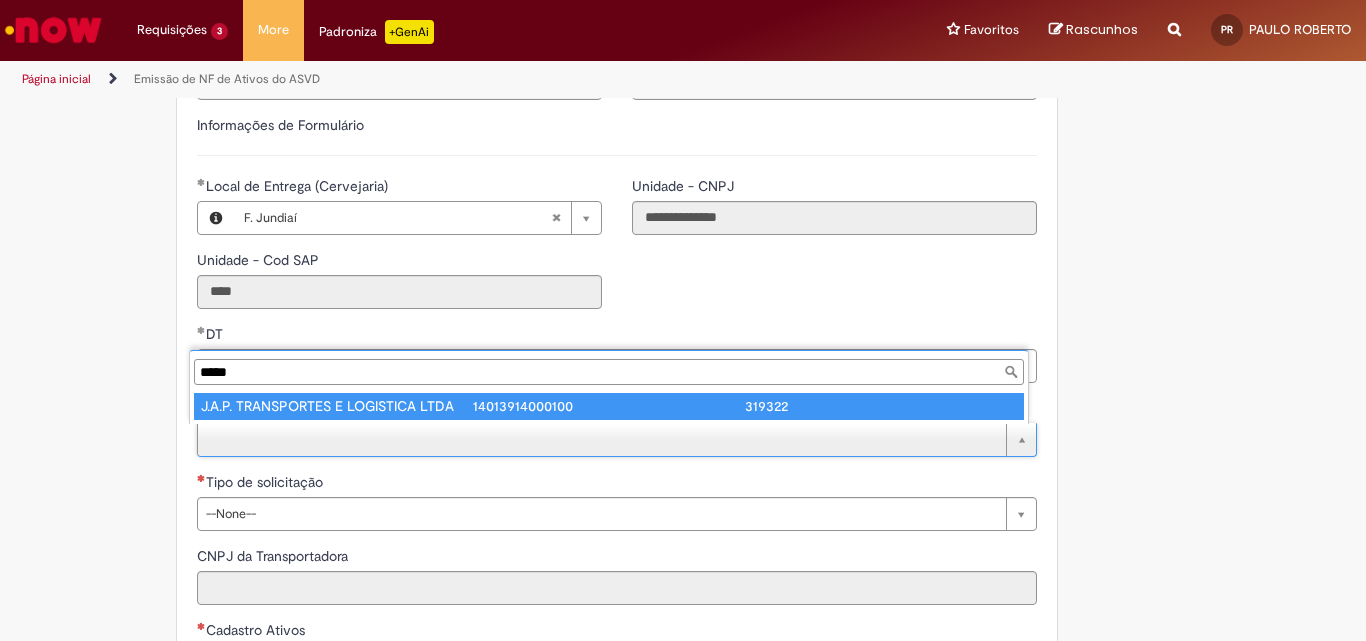 type on "*****" 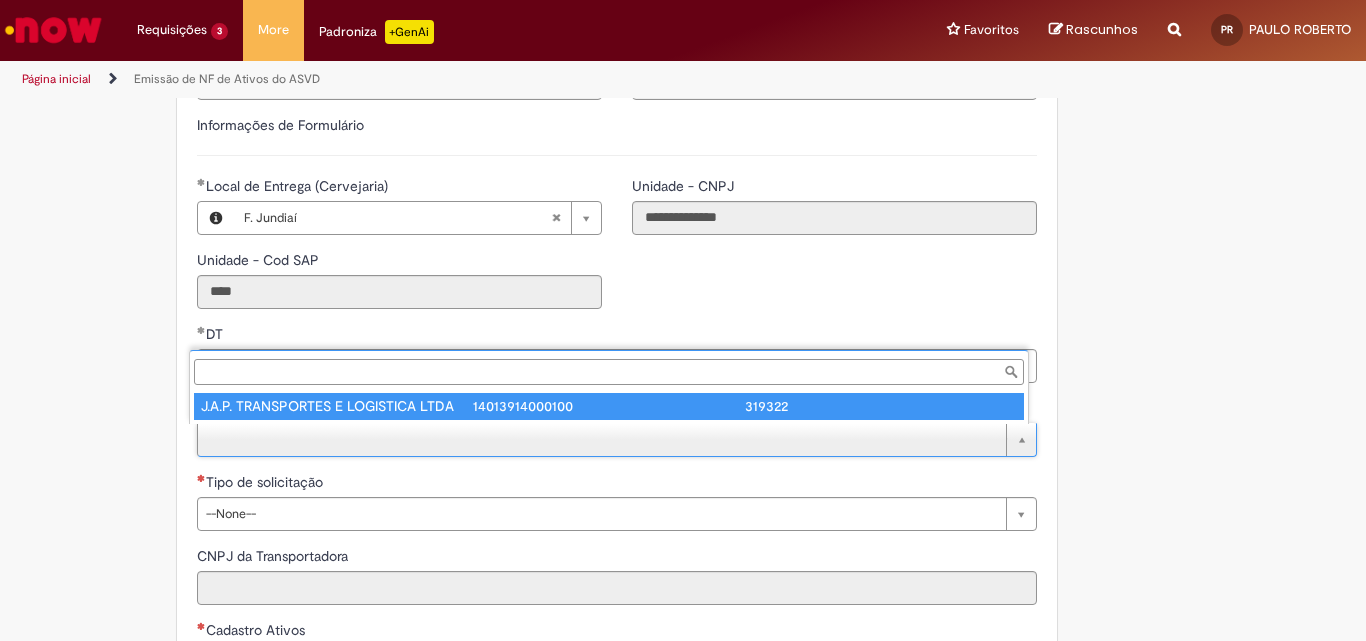 type on "**********" 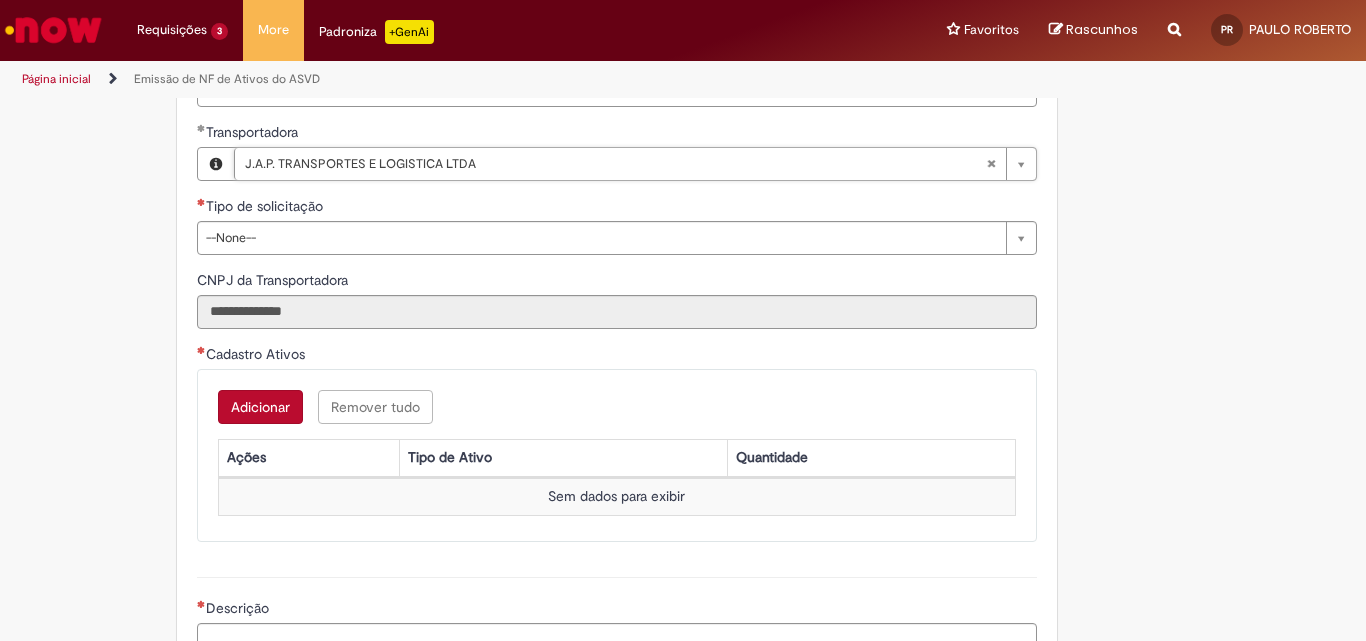 scroll, scrollTop: 800, scrollLeft: 0, axis: vertical 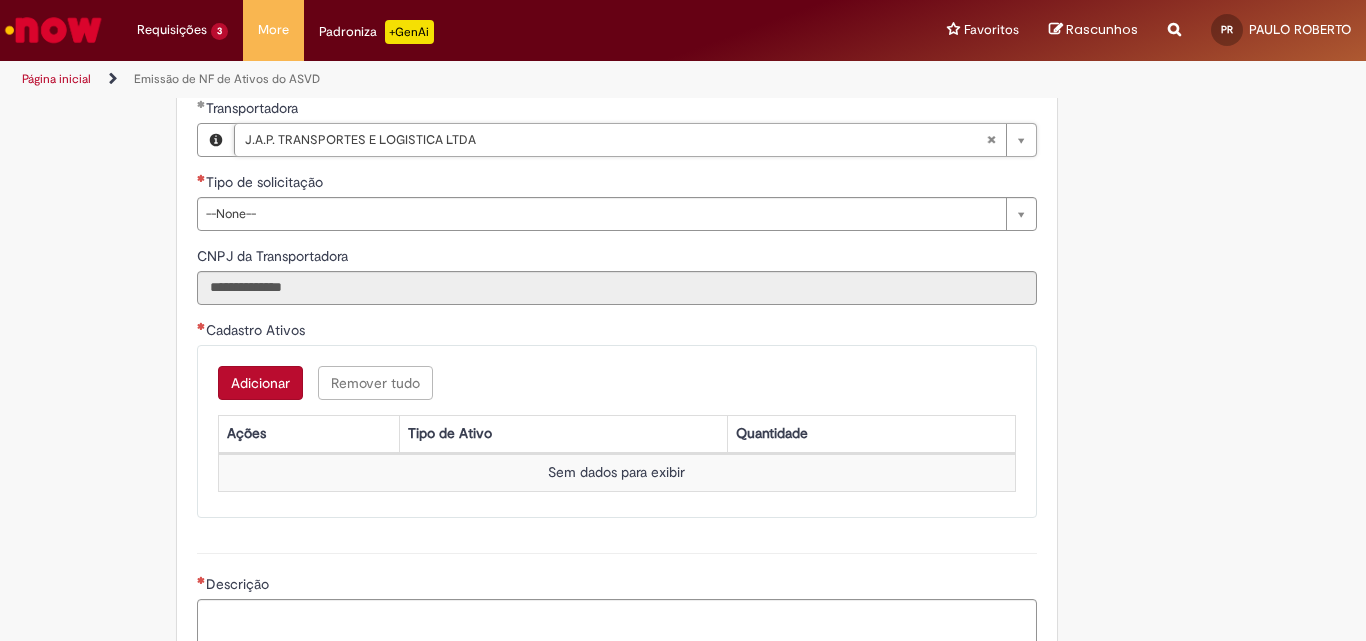 click on "Adicionar" at bounding box center [260, 383] 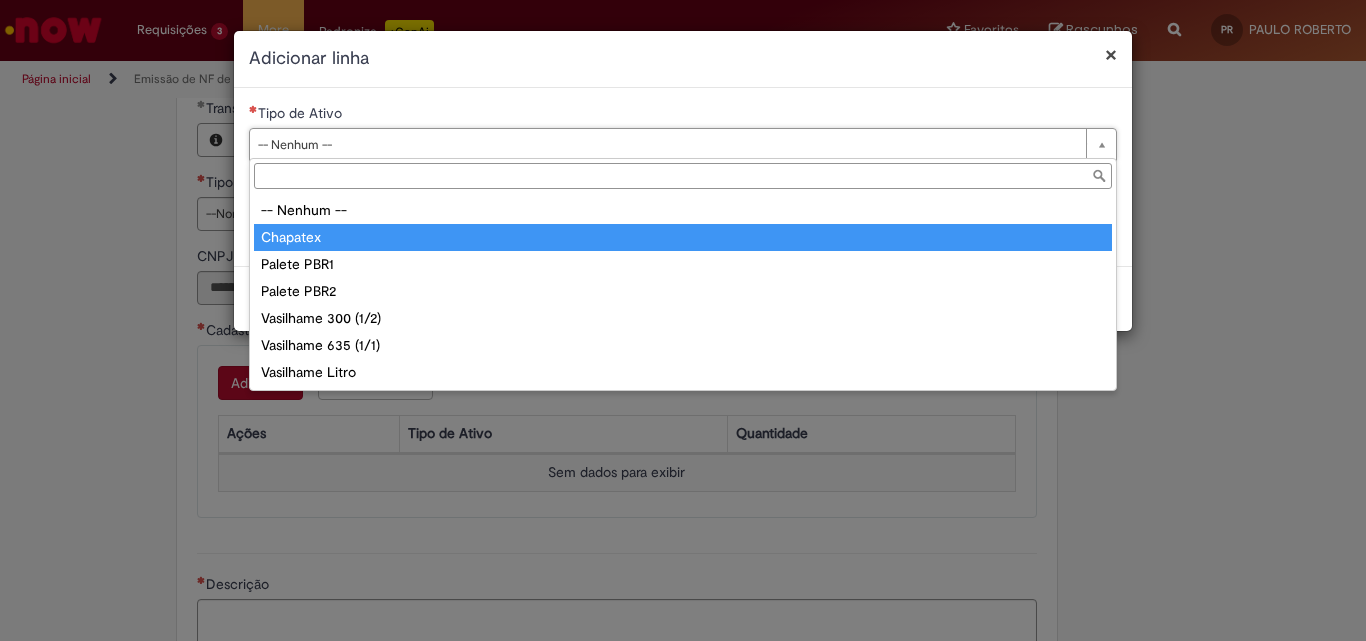 type on "********" 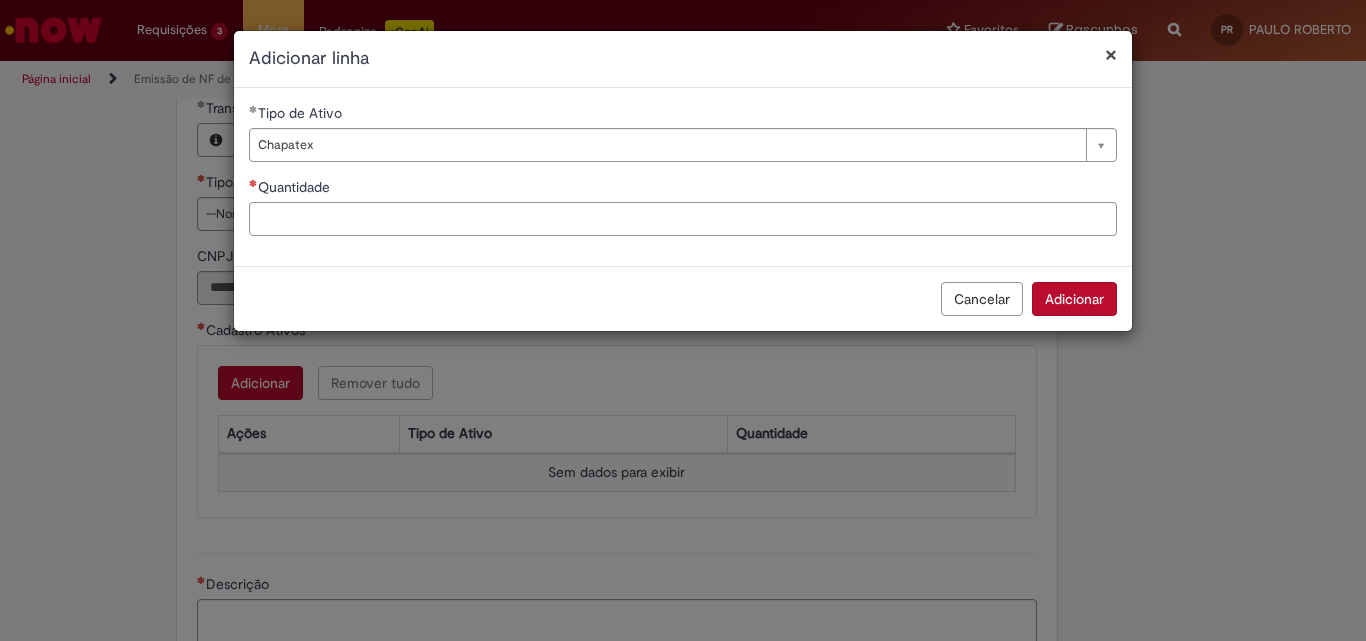 click on "Quantidade" at bounding box center (683, 219) 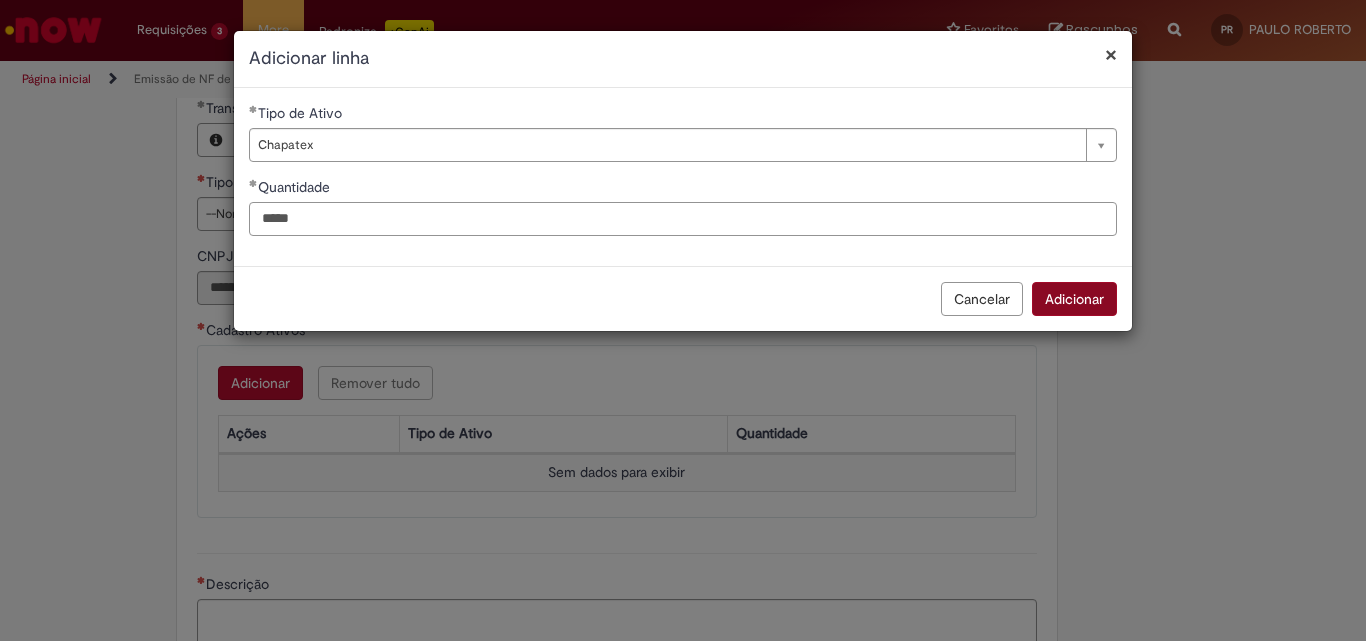 type on "*****" 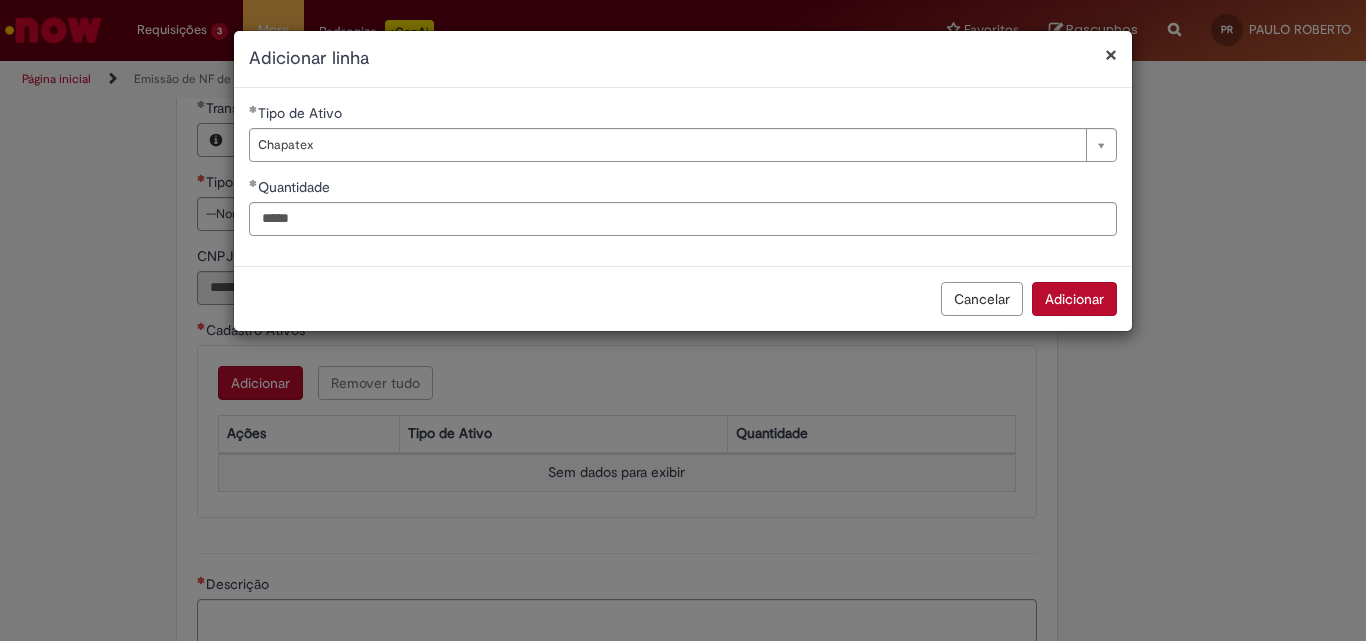 click on "Adicionar" at bounding box center [1074, 299] 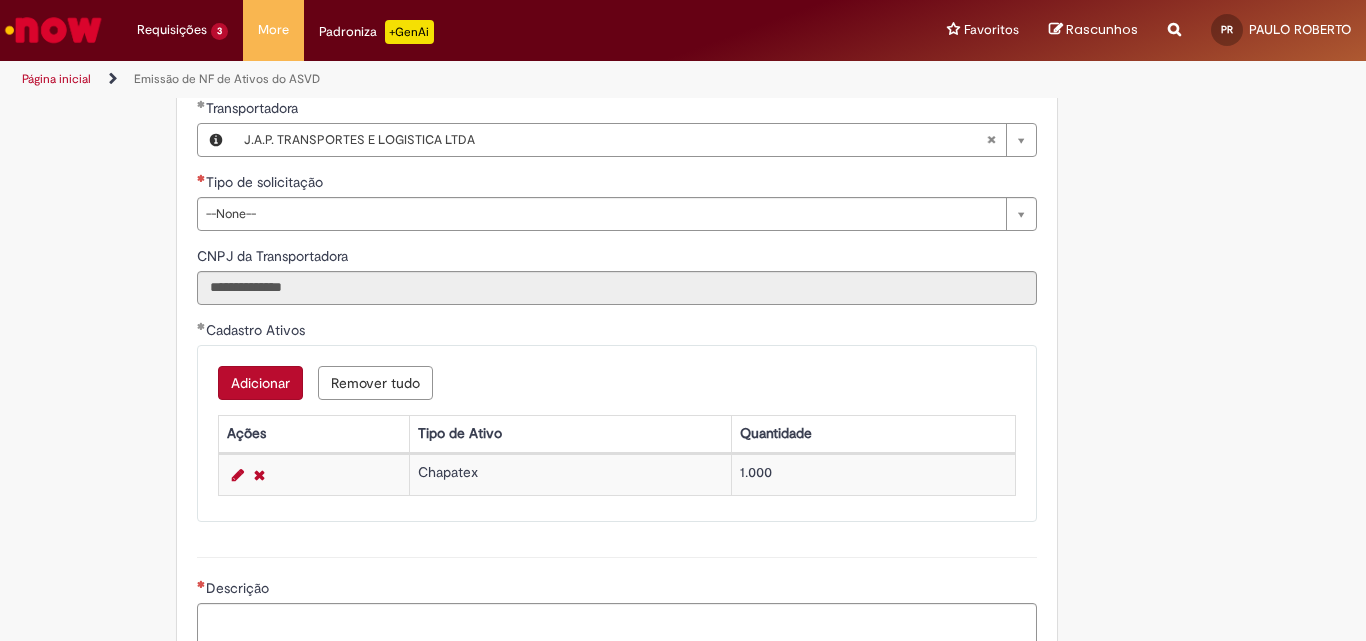 click on "Adicionar" at bounding box center [260, 383] 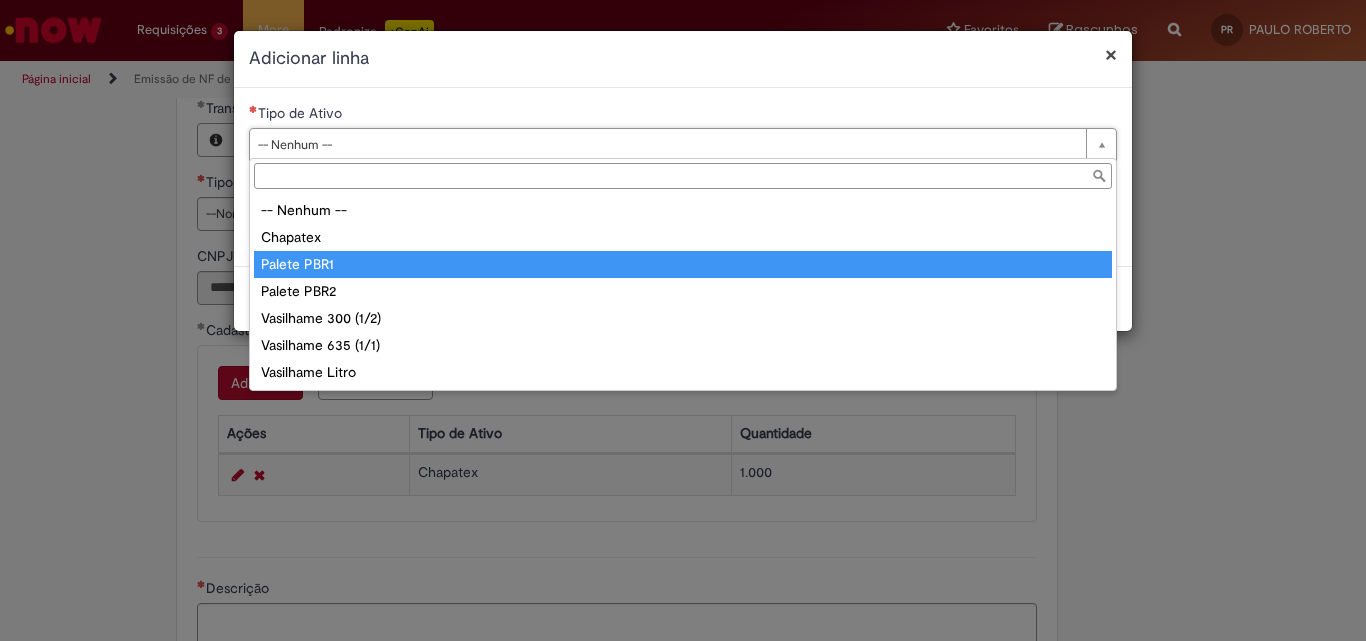 type on "**********" 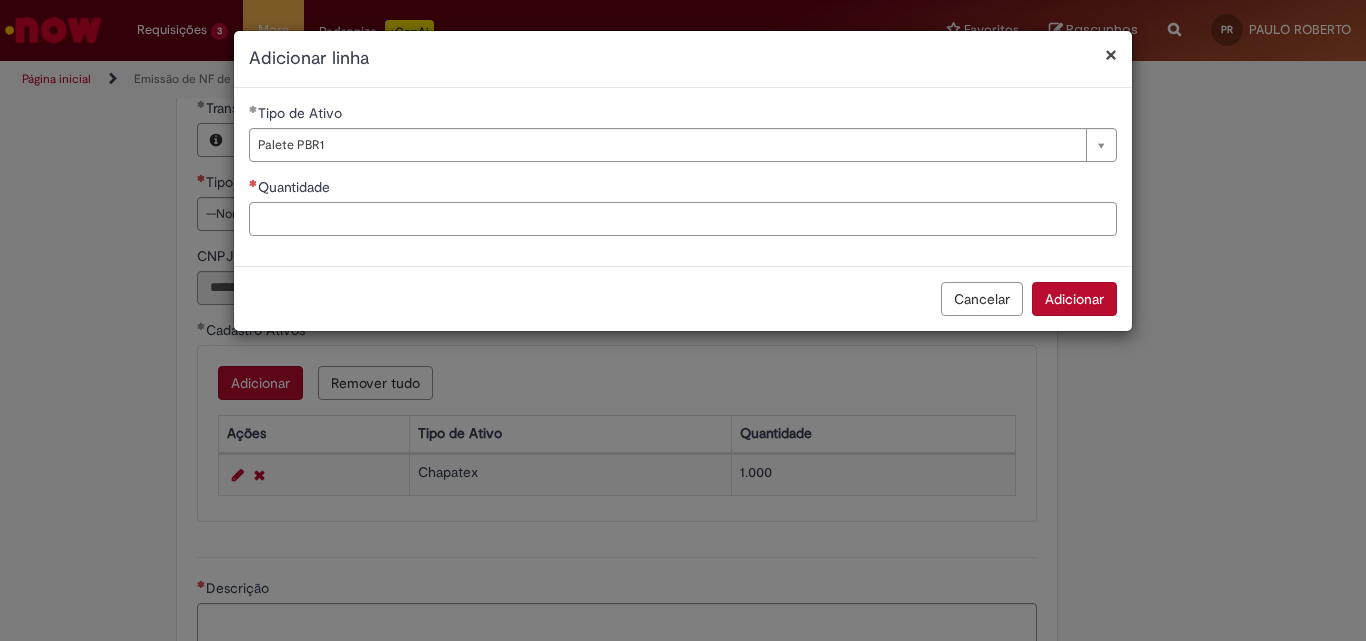 click on "Quantidade" at bounding box center (683, 219) 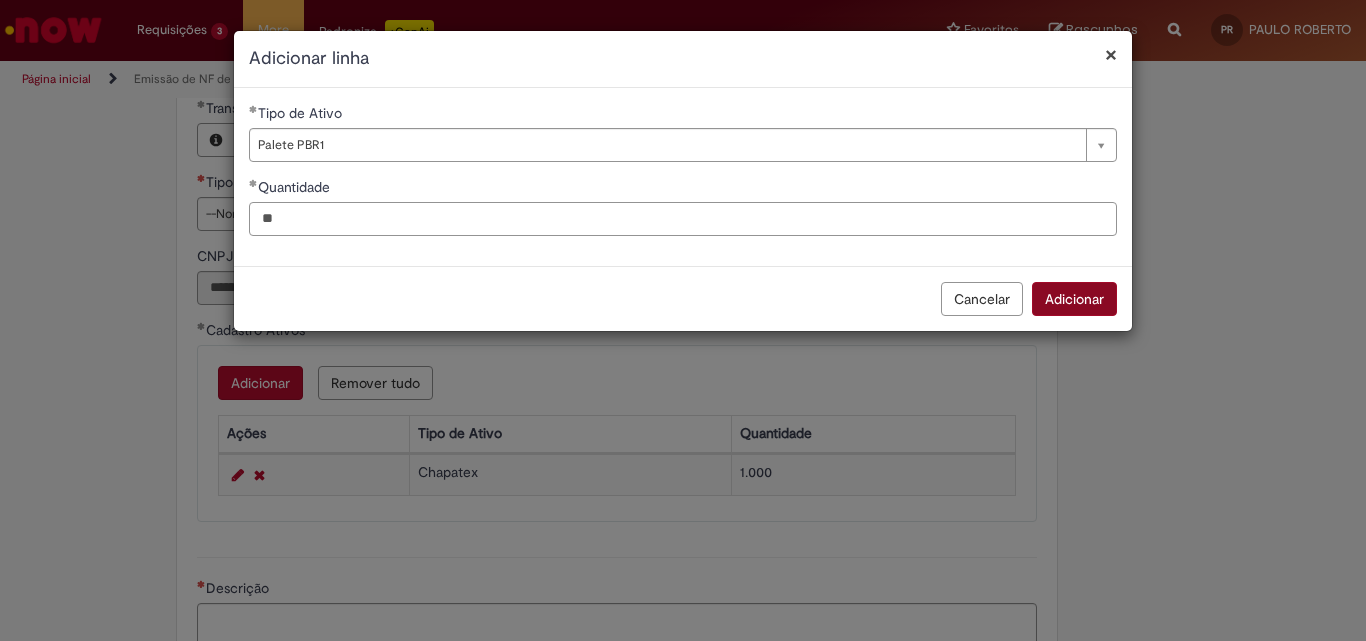 type on "**" 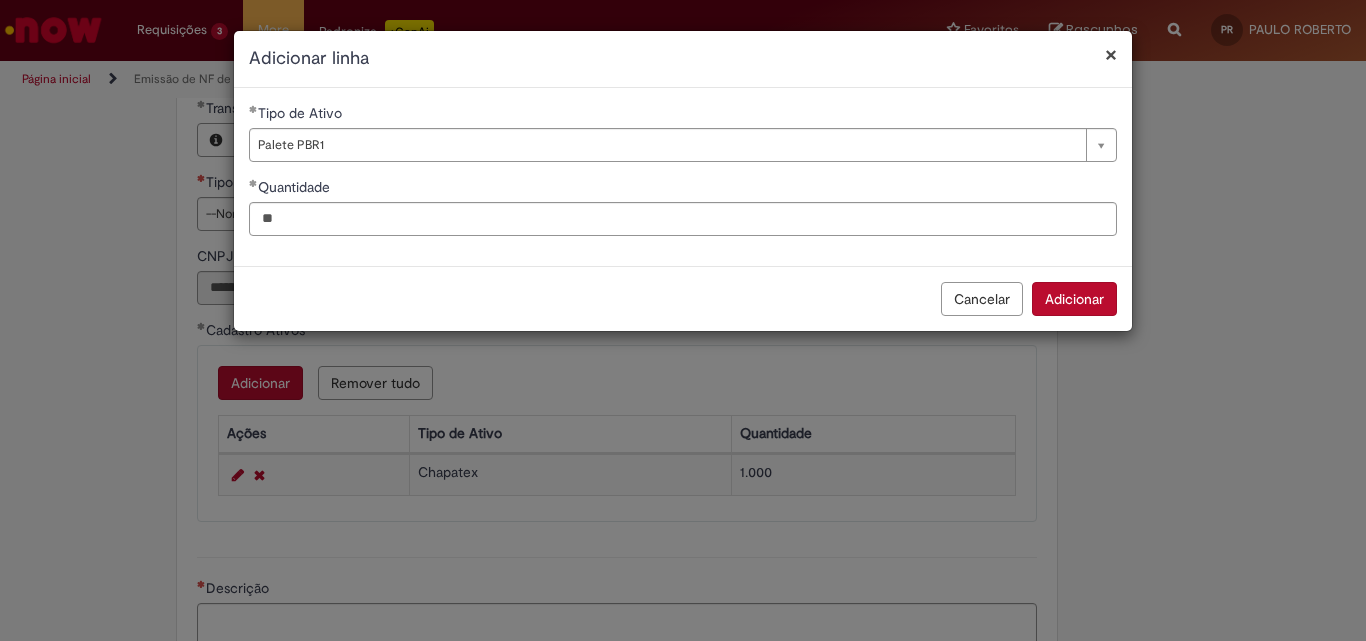 click on "Adicionar" at bounding box center (1074, 299) 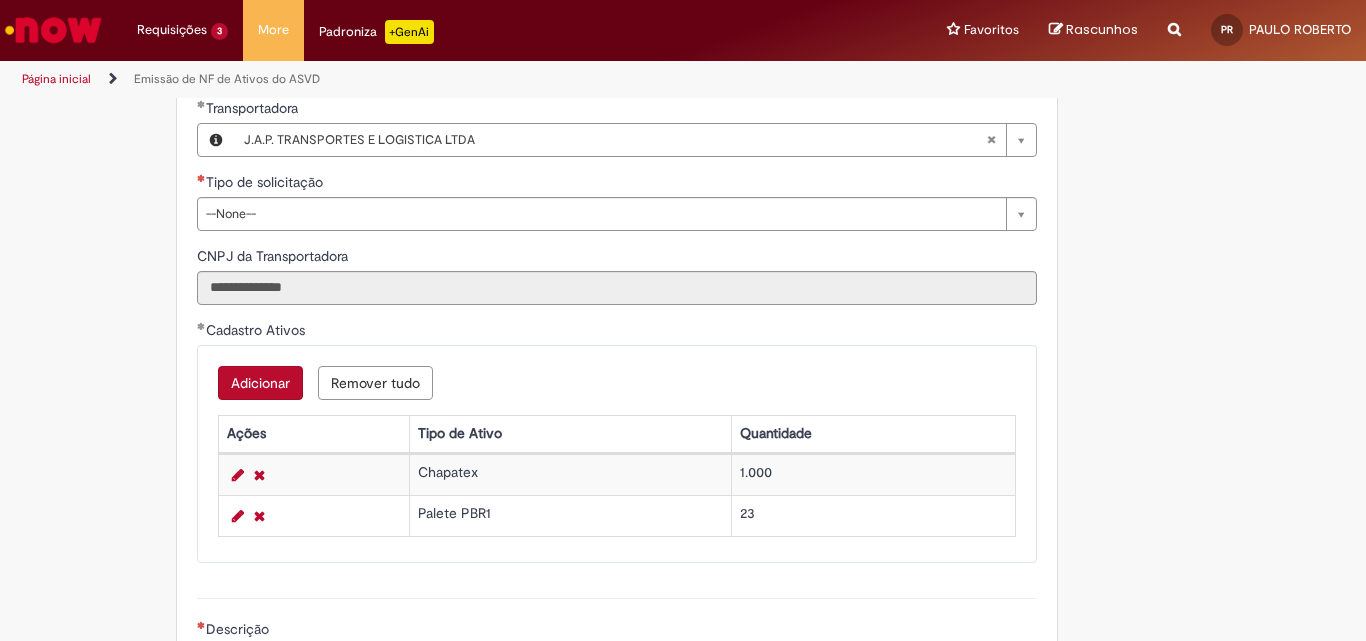 scroll, scrollTop: 900, scrollLeft: 0, axis: vertical 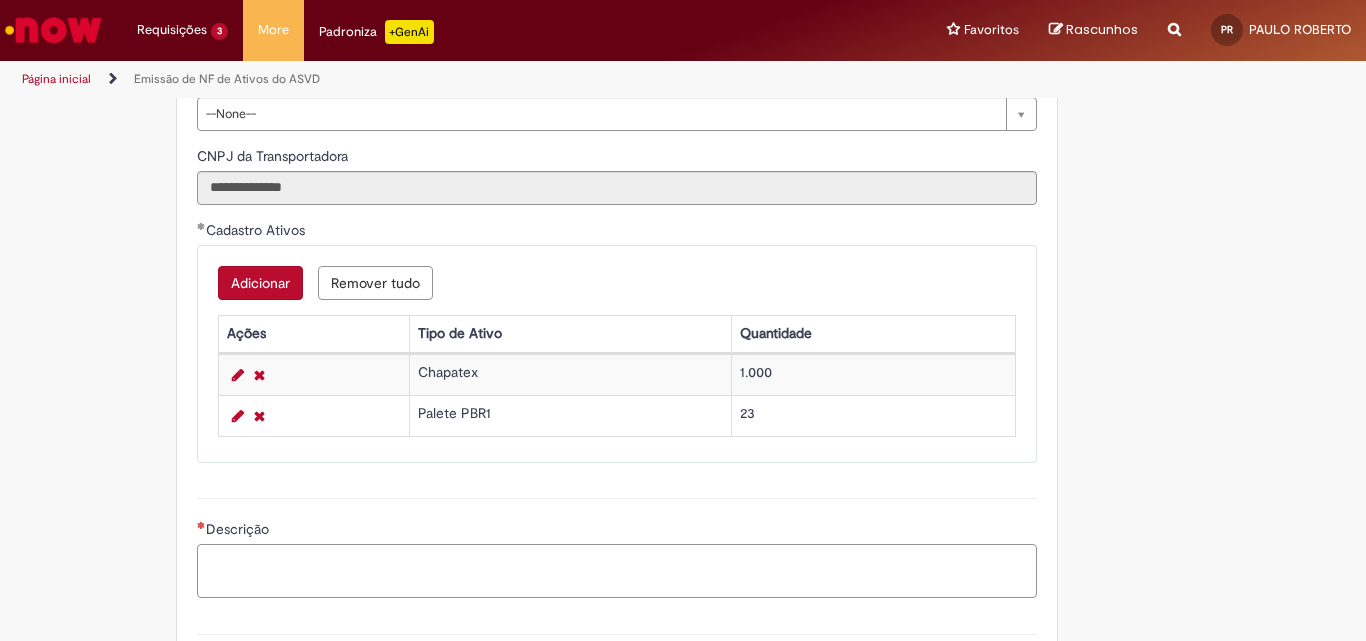click on "Descrição" at bounding box center [617, 571] 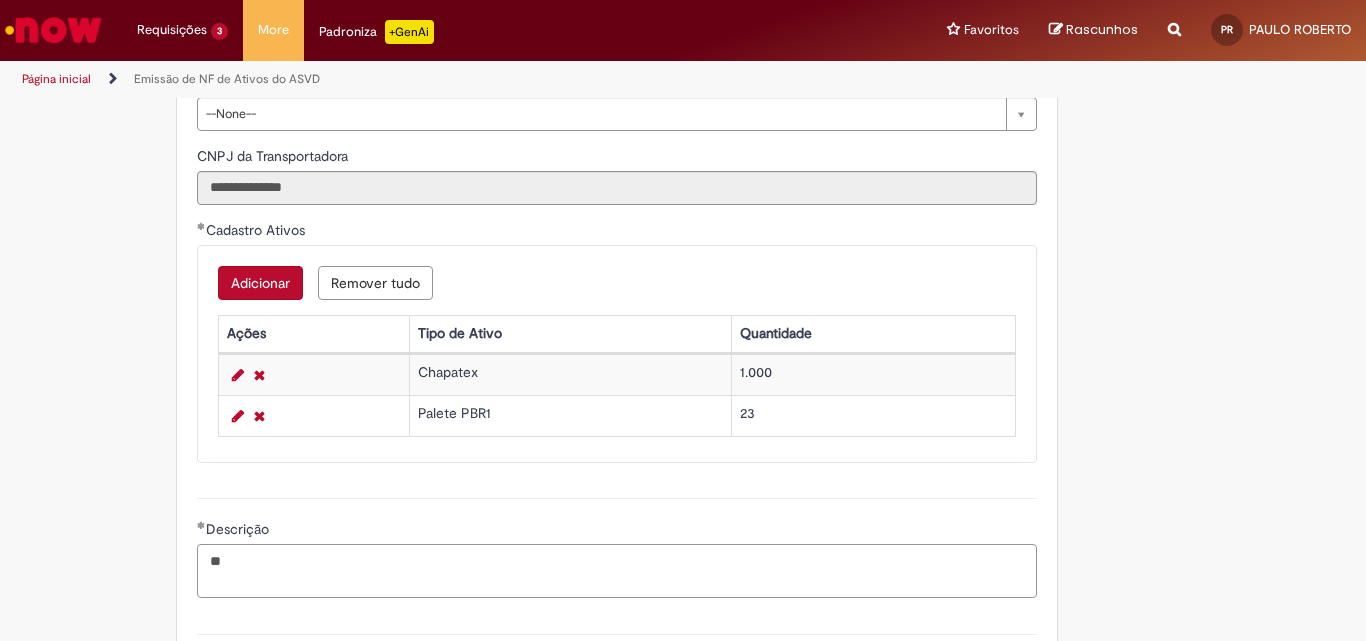 type on "*" 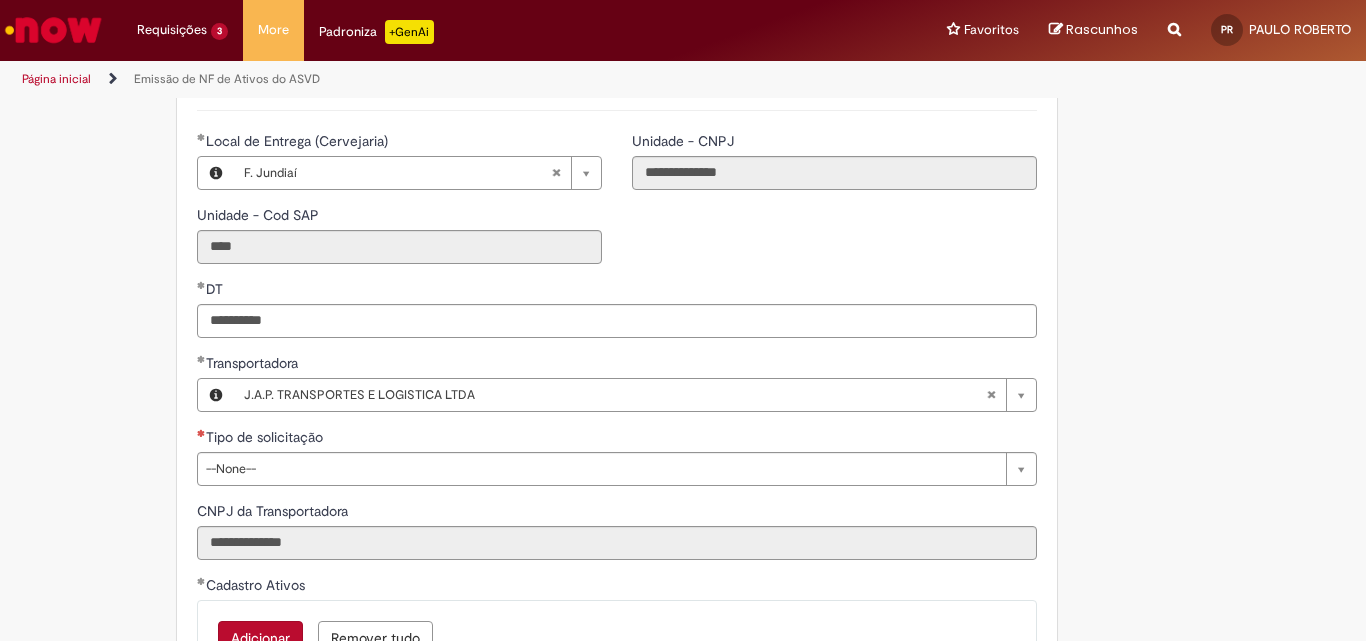 scroll, scrollTop: 500, scrollLeft: 0, axis: vertical 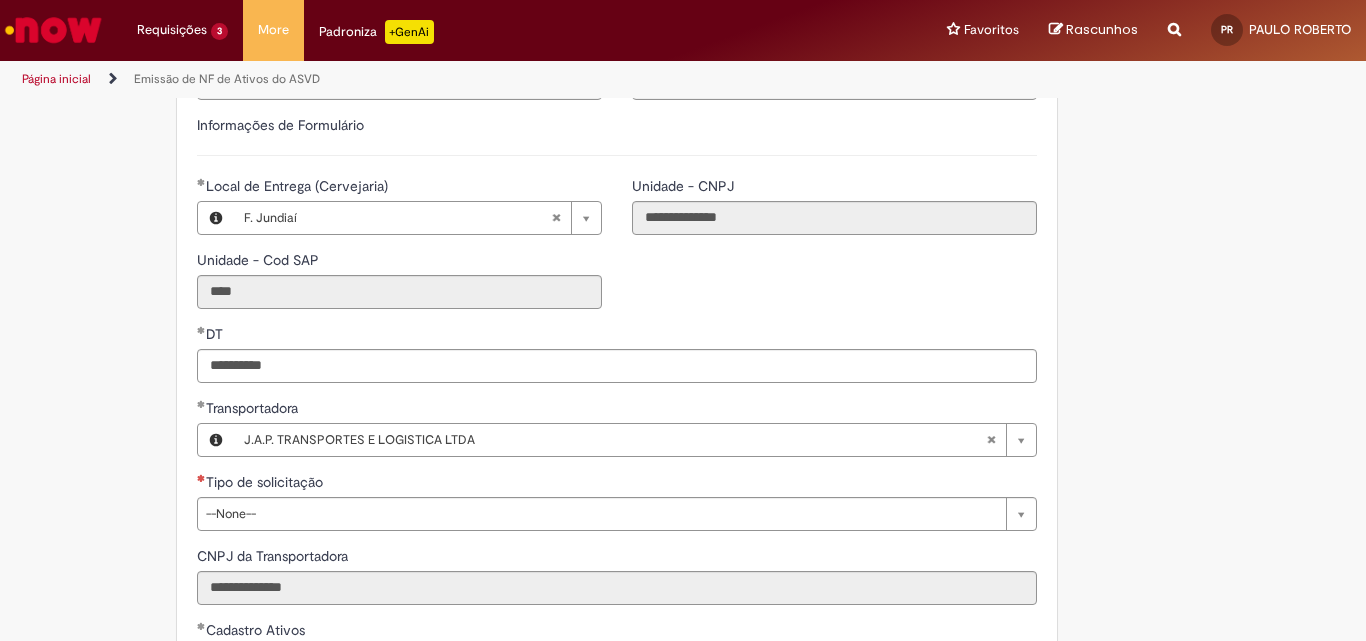 type on "**********" 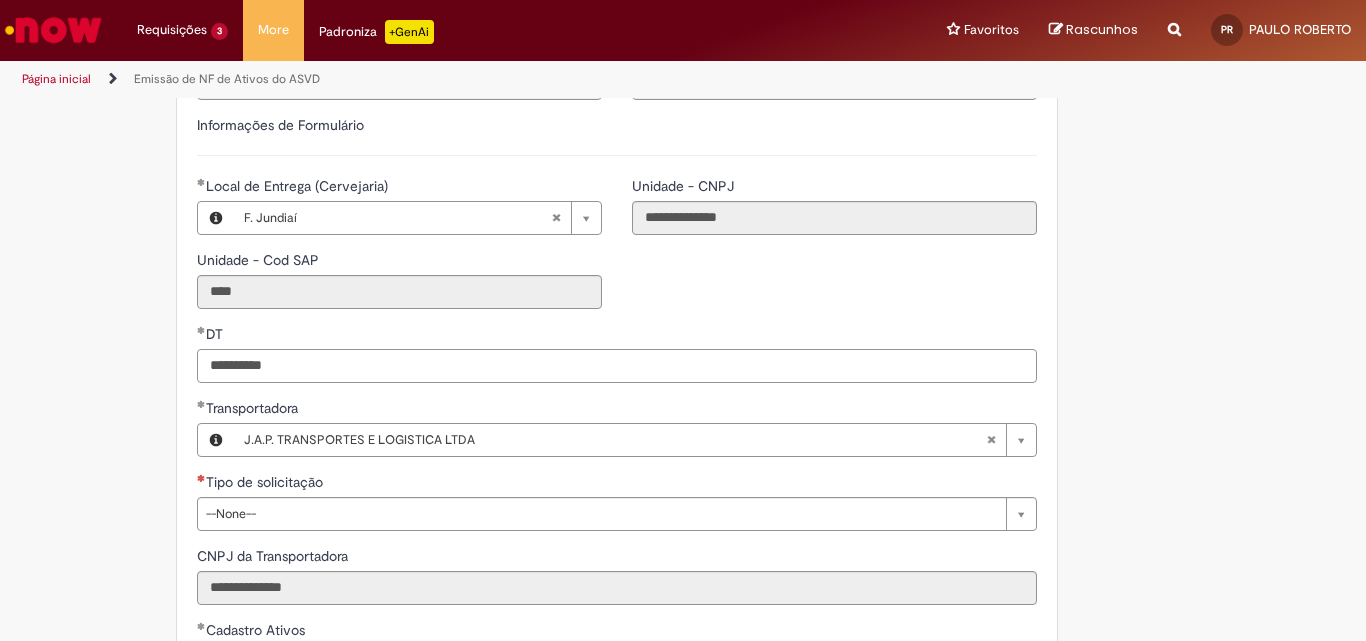 drag, startPoint x: 314, startPoint y: 366, endPoint x: 0, endPoint y: 371, distance: 314.0398 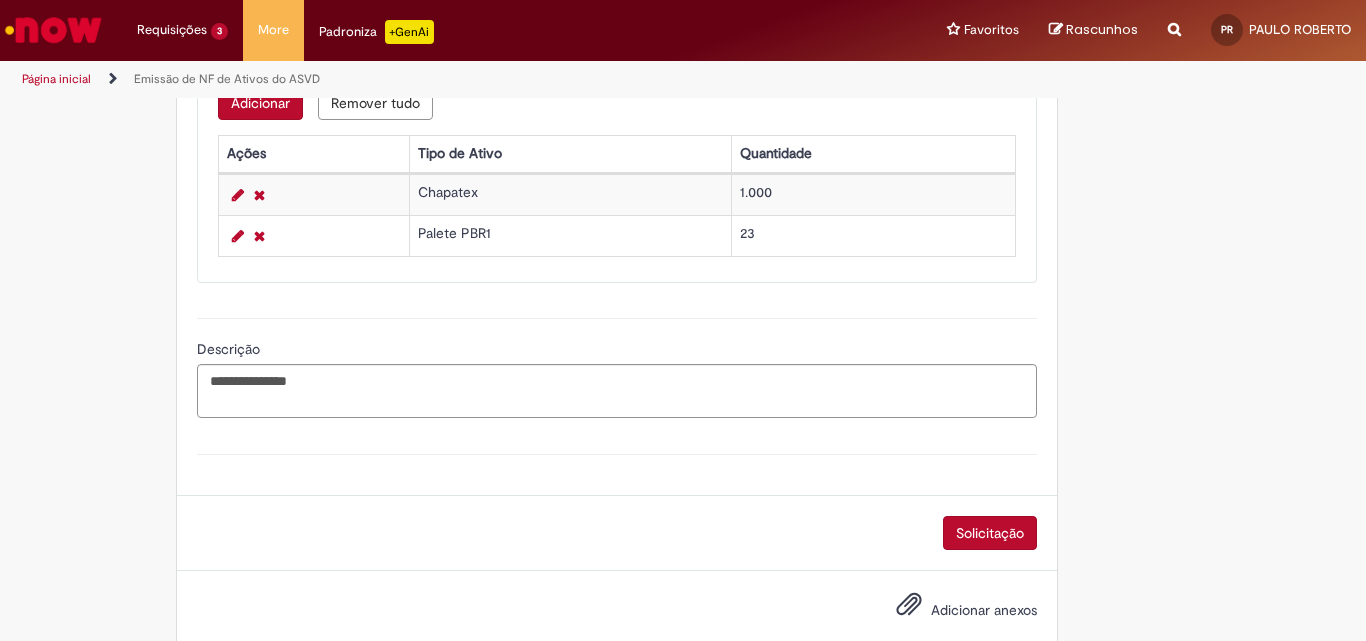 scroll, scrollTop: 1100, scrollLeft: 0, axis: vertical 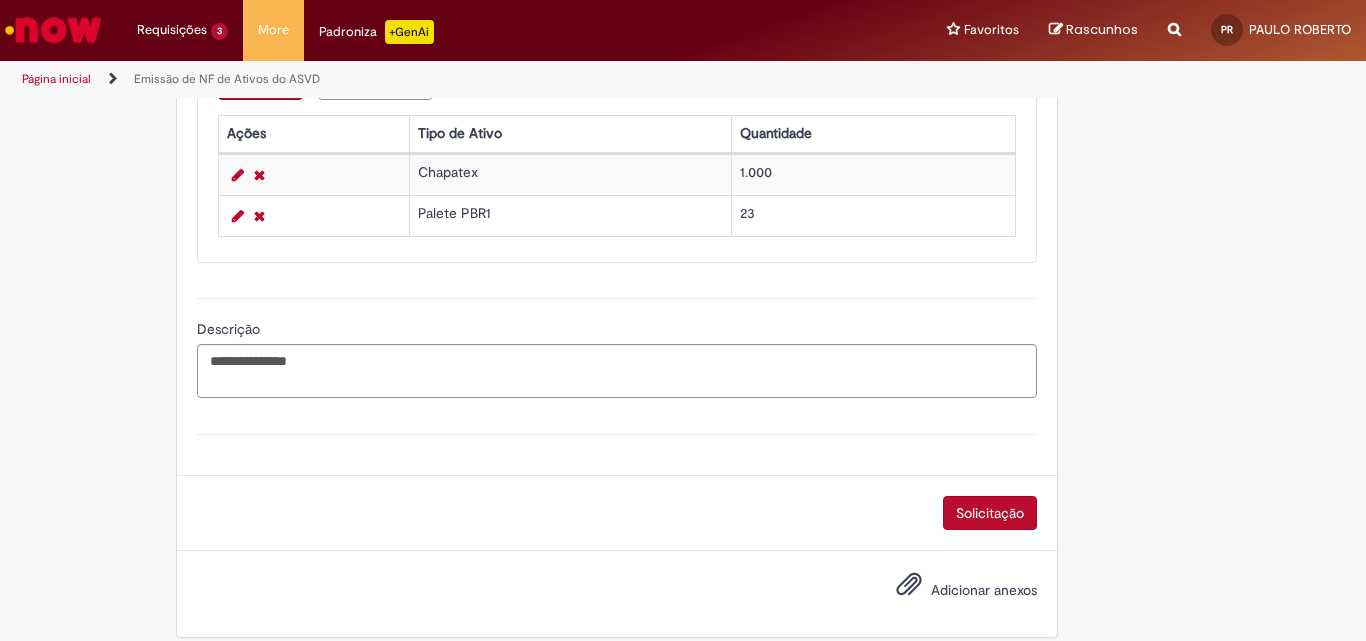 type on "**********" 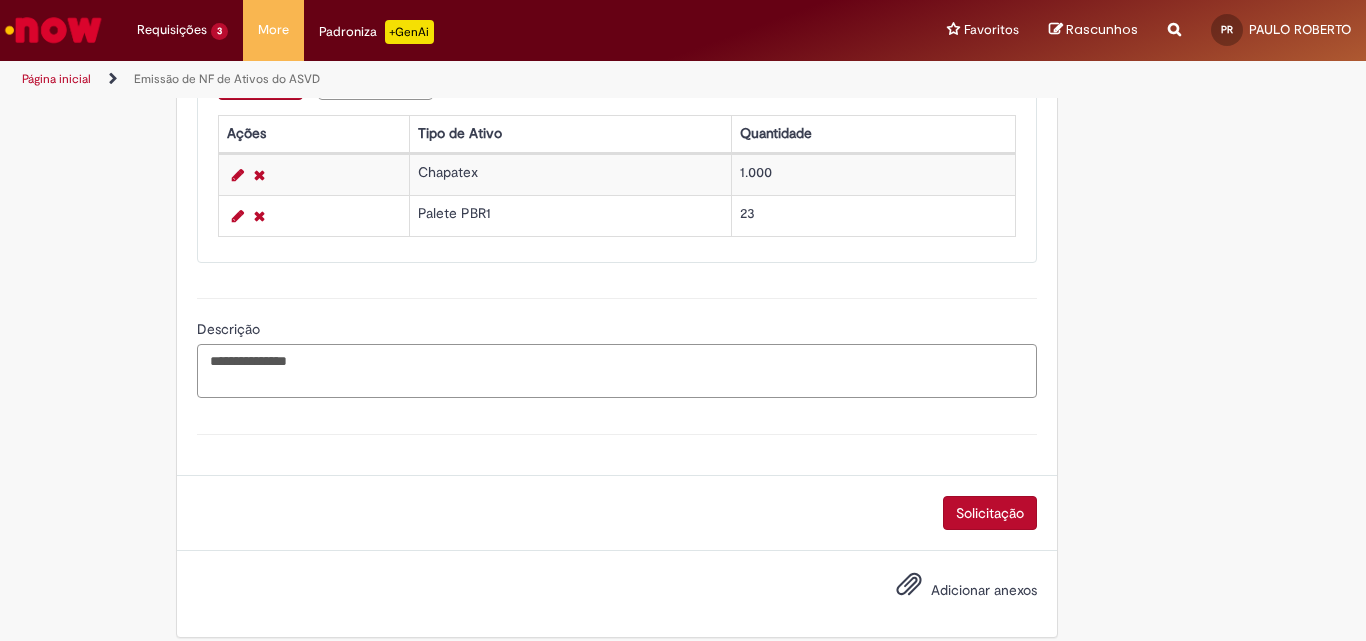 click on "**********" at bounding box center [617, 371] 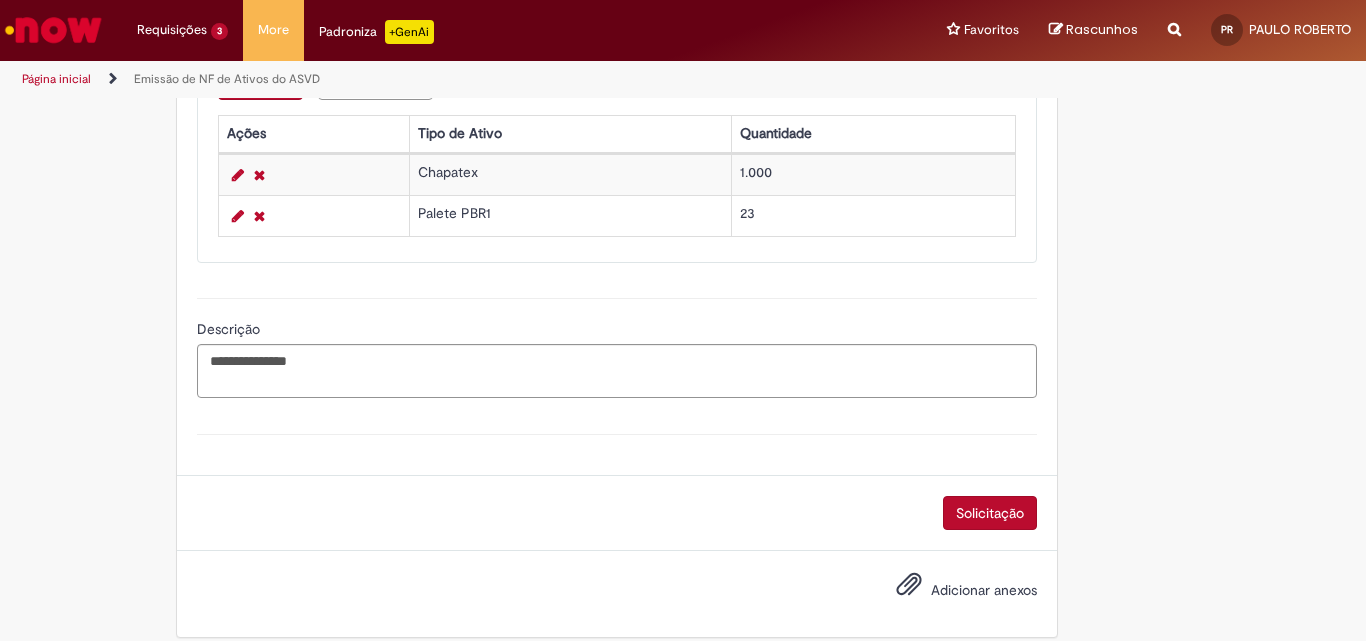 click on "Solicitação" at bounding box center (990, 513) 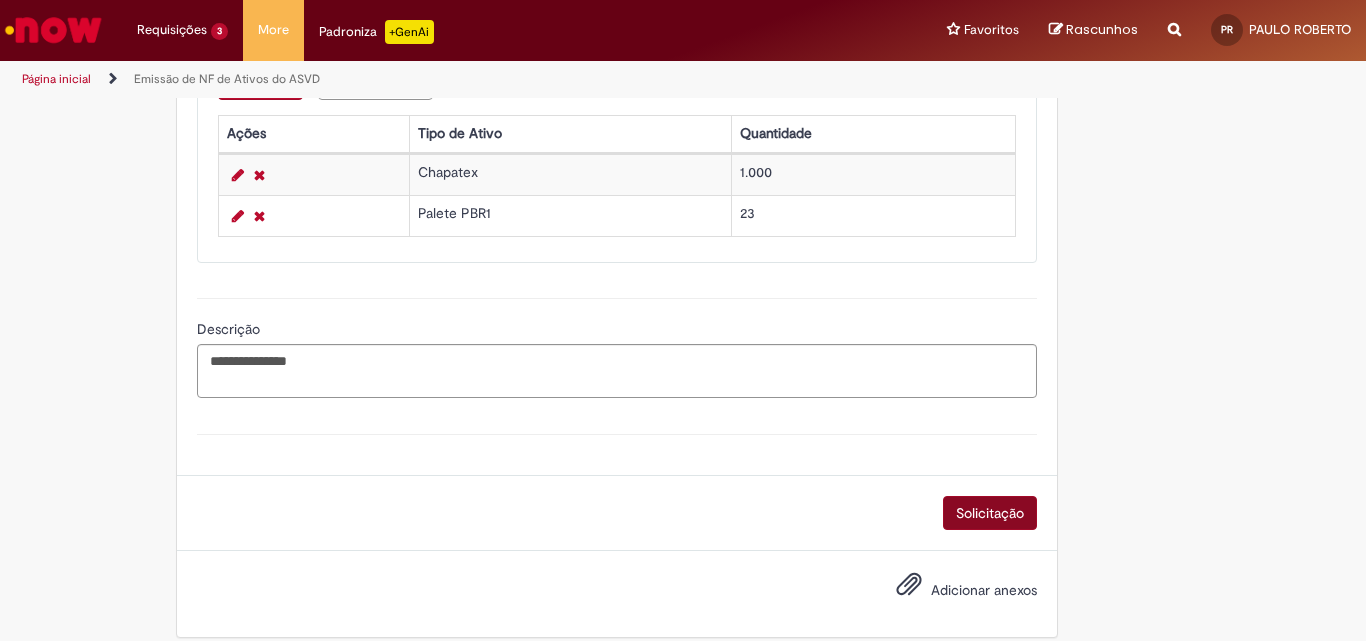 scroll, scrollTop: 628, scrollLeft: 0, axis: vertical 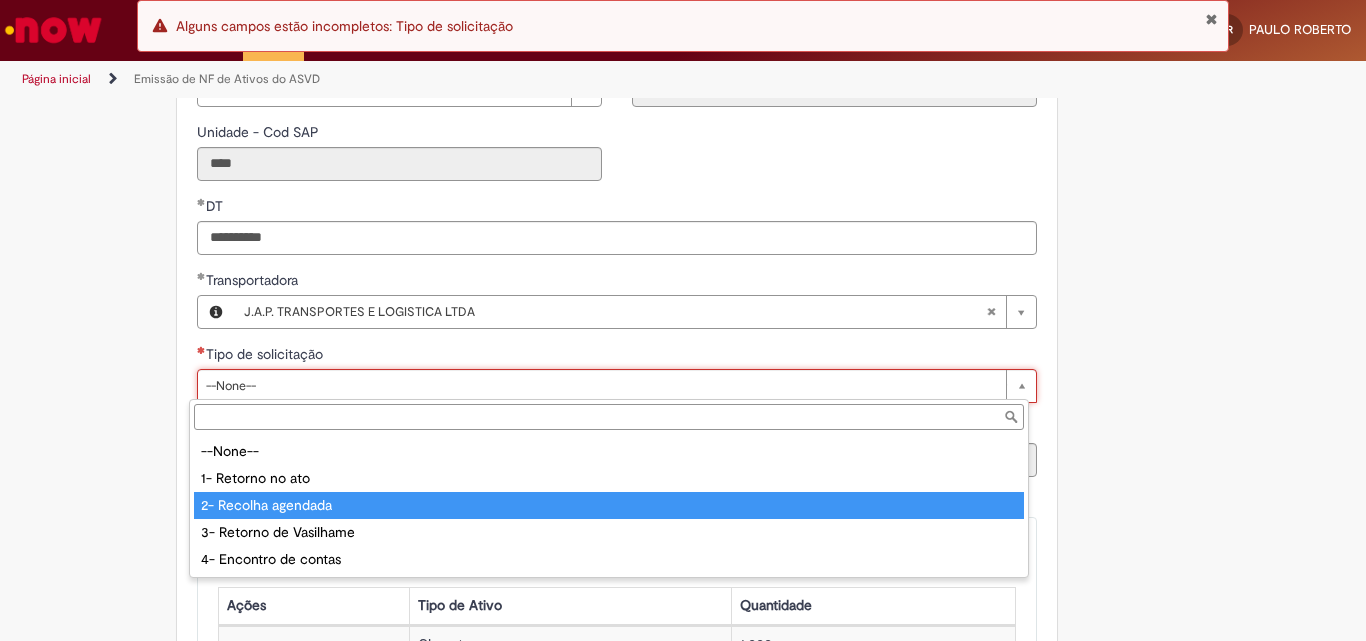 type on "**********" 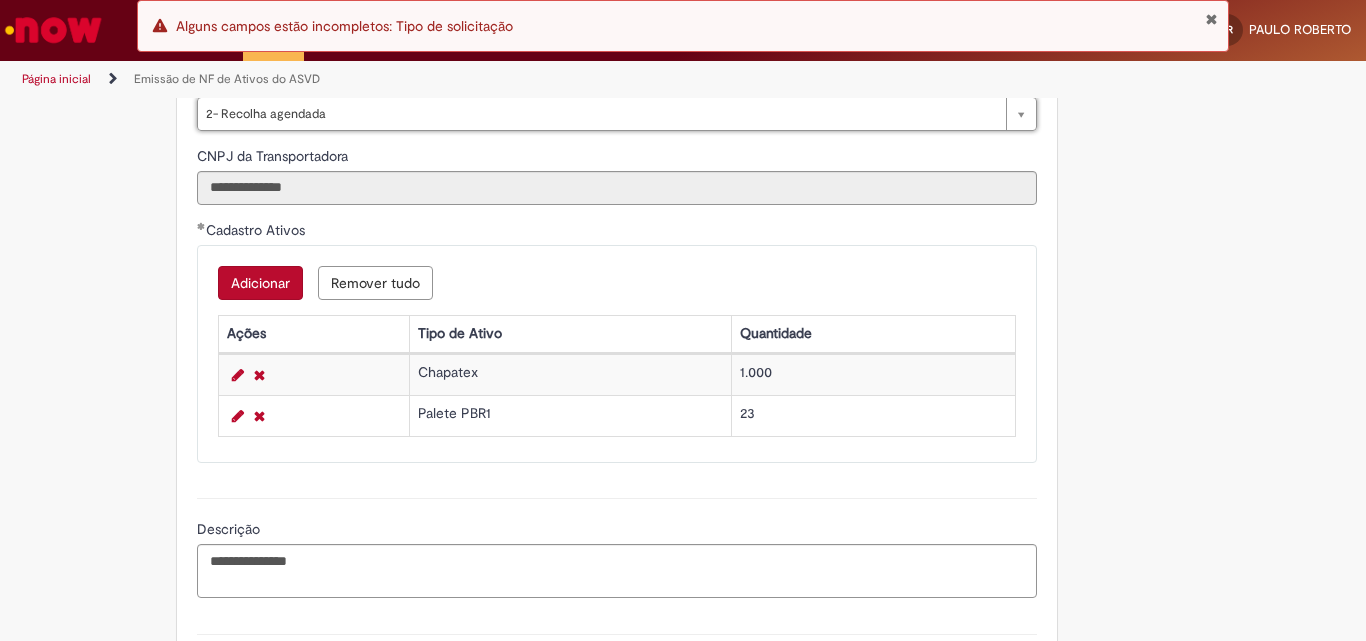 scroll, scrollTop: 928, scrollLeft: 0, axis: vertical 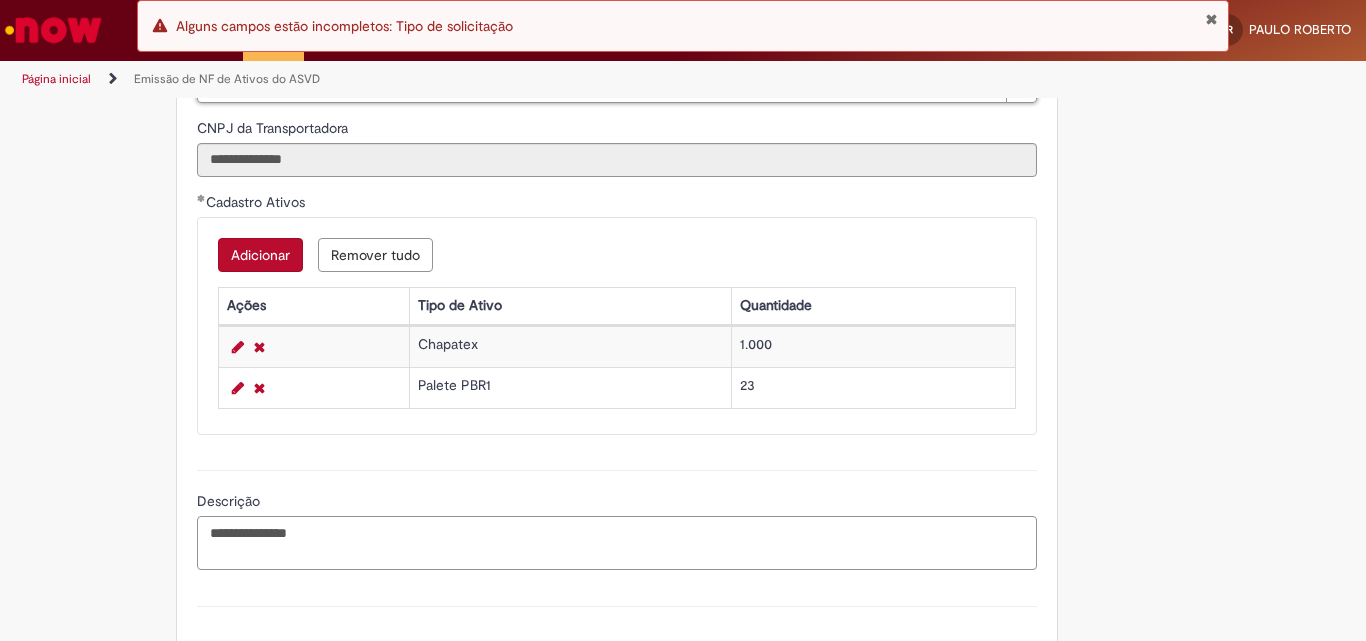 click on "**********" at bounding box center (617, 543) 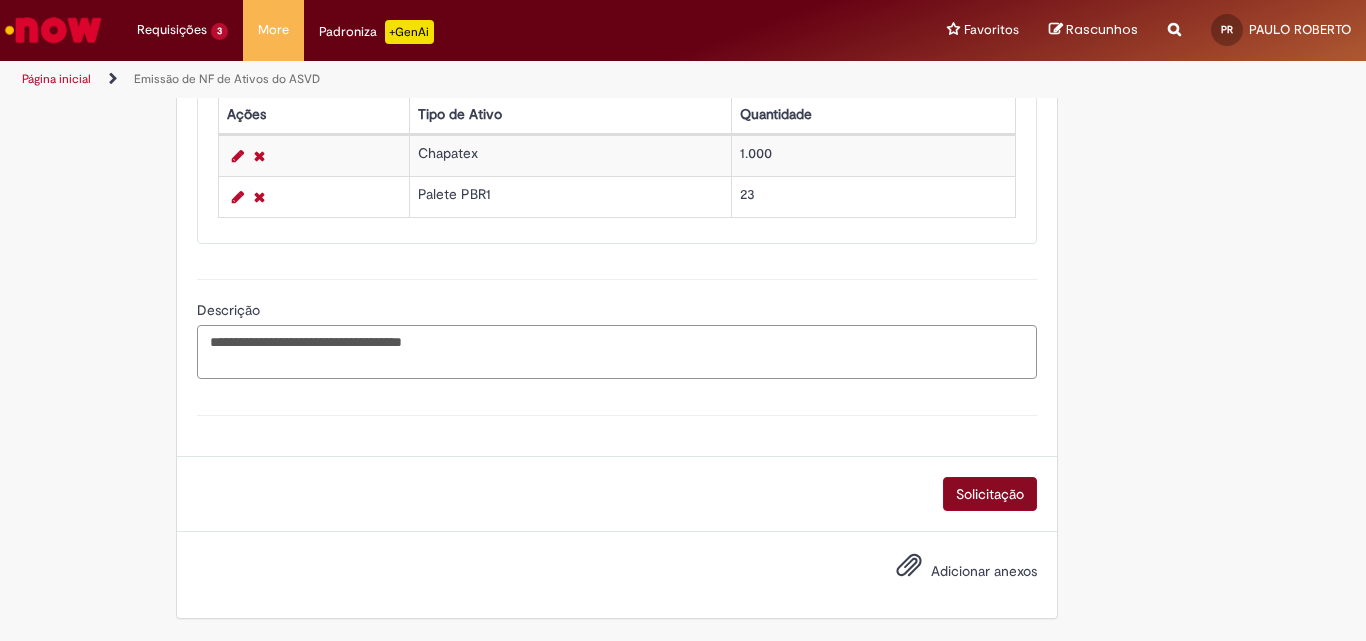 type on "**********" 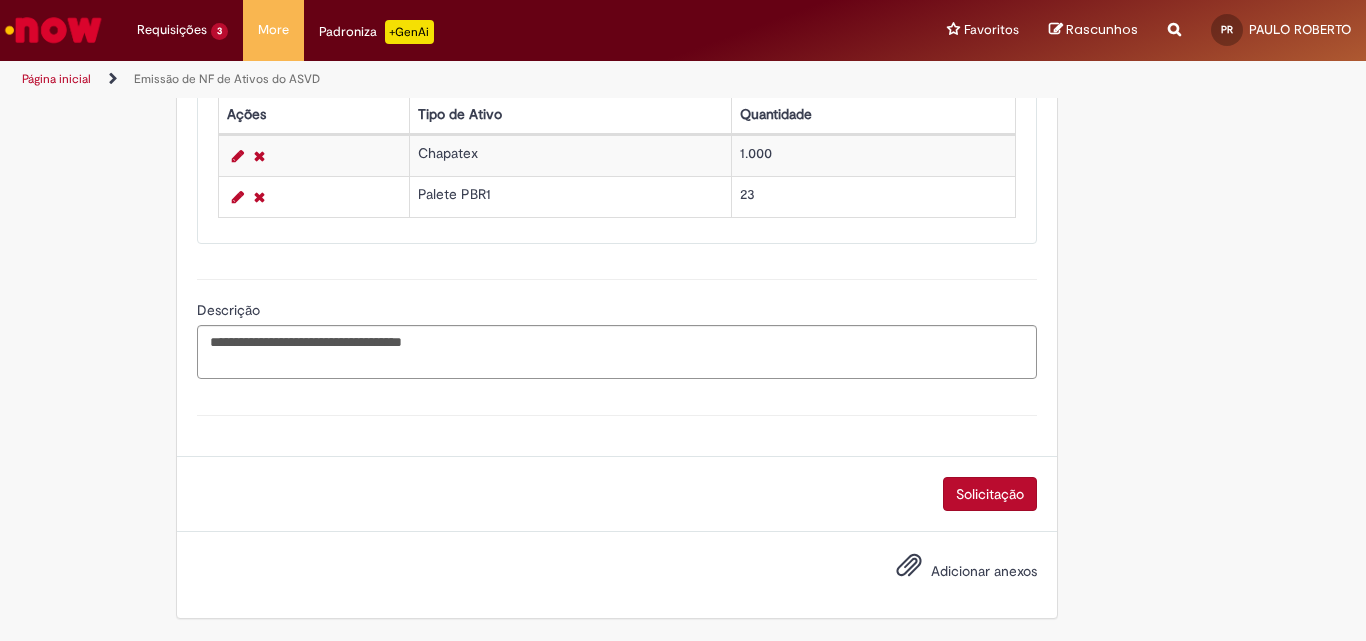 click on "Solicitação" at bounding box center (990, 494) 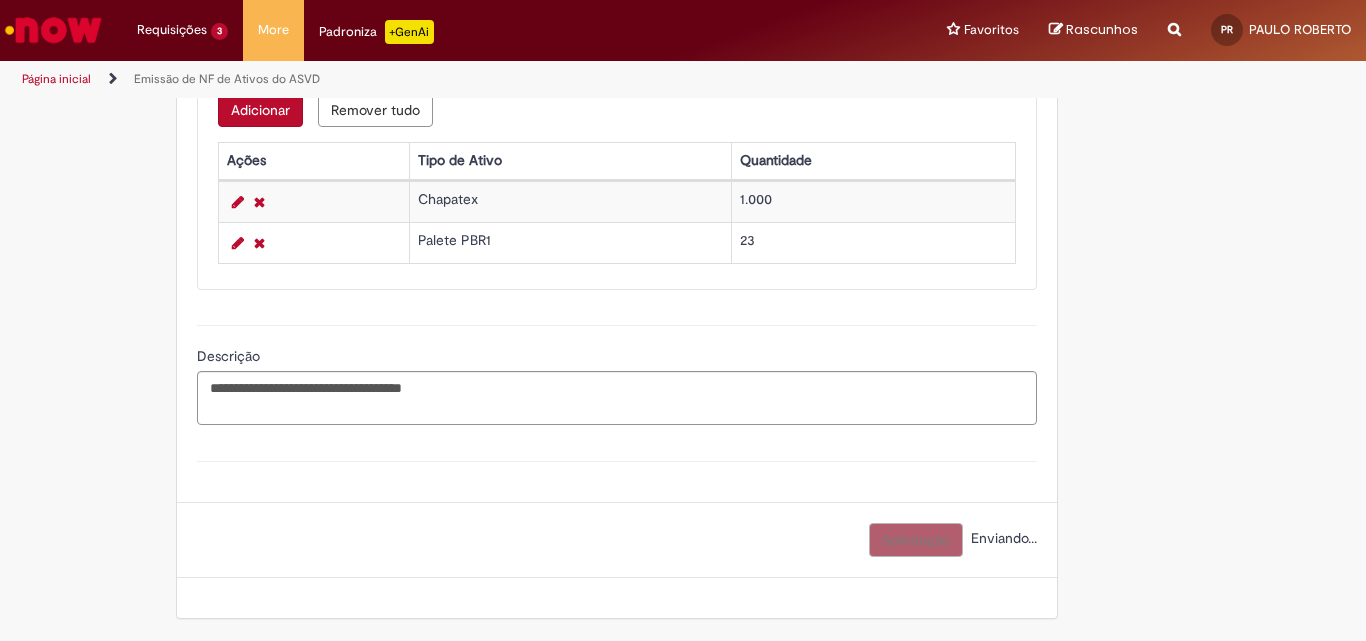 scroll, scrollTop: 1073, scrollLeft: 0, axis: vertical 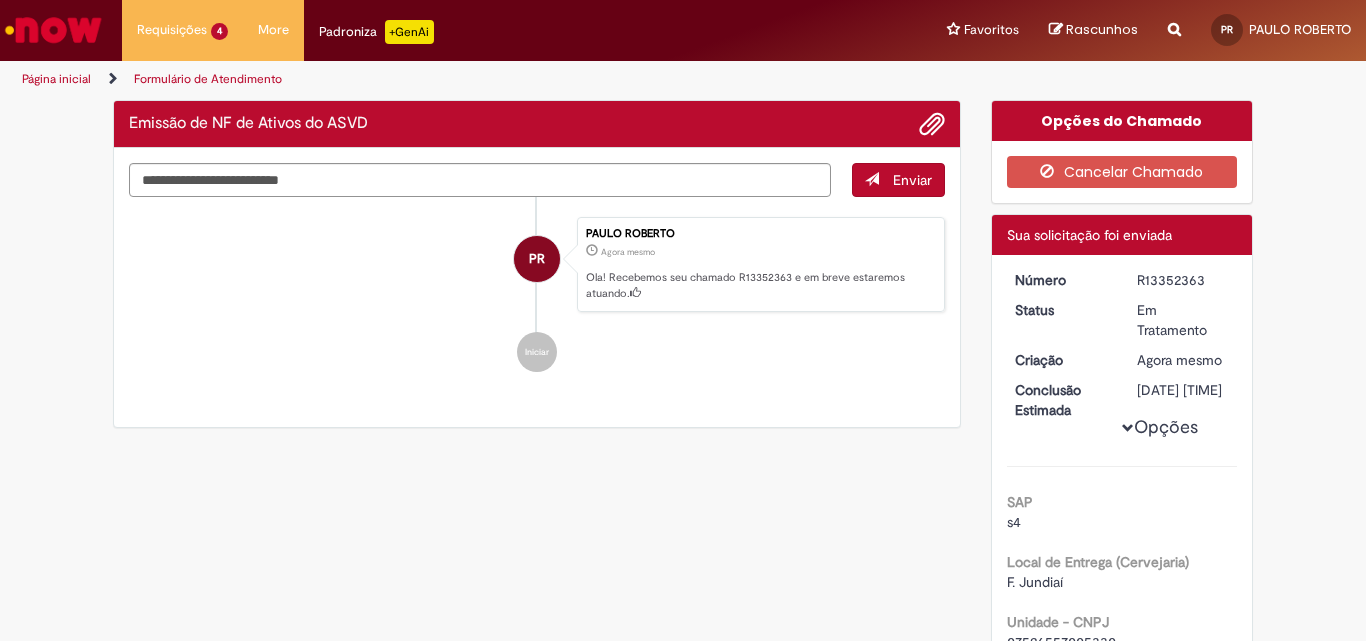 click at bounding box center [53, 30] 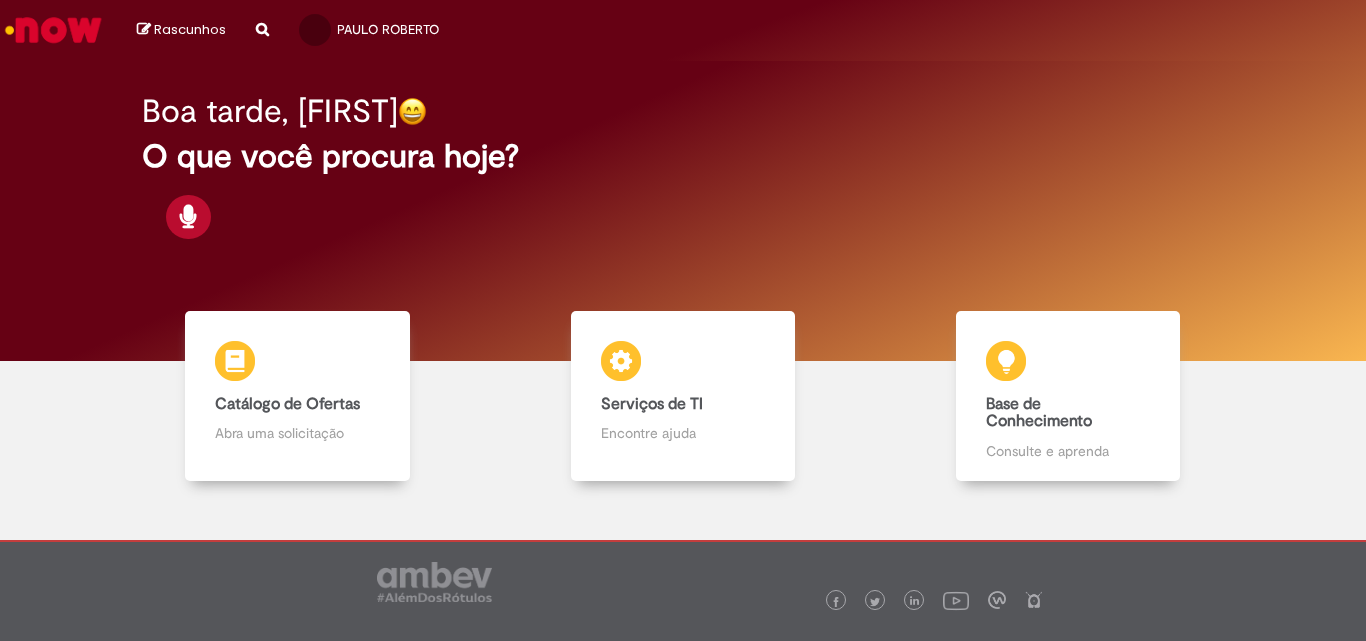 scroll, scrollTop: 0, scrollLeft: 0, axis: both 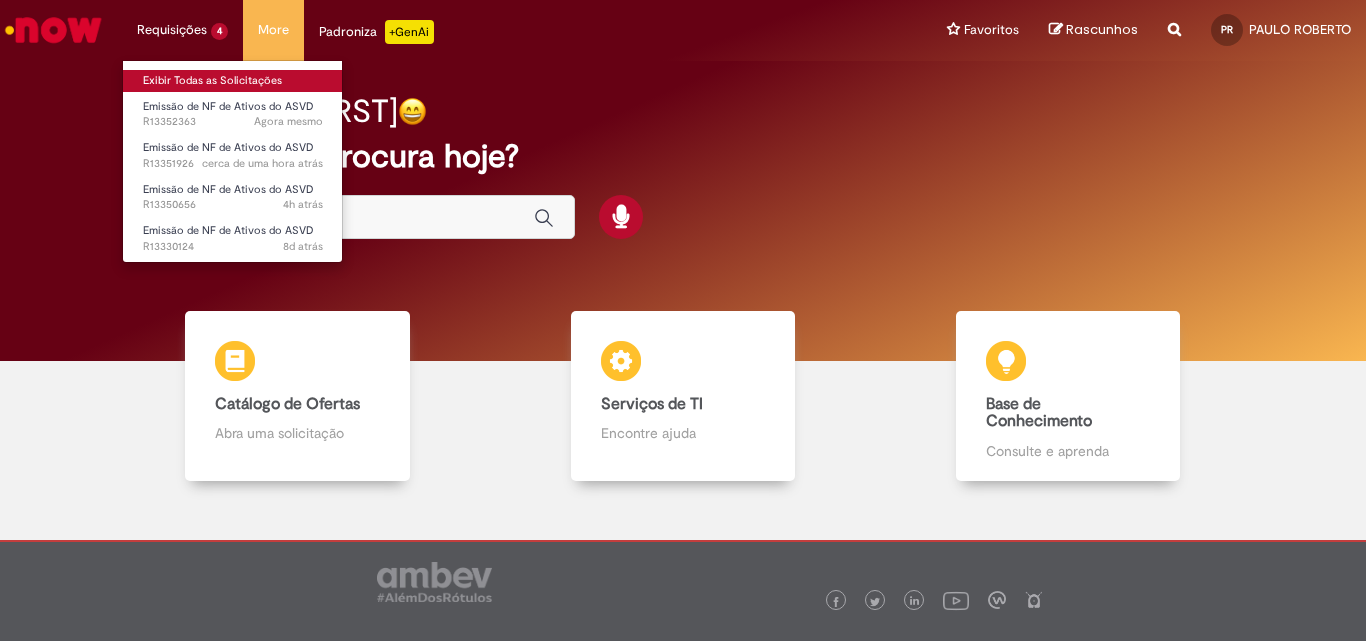 click on "Exibir Todas as Solicitações" at bounding box center [233, 81] 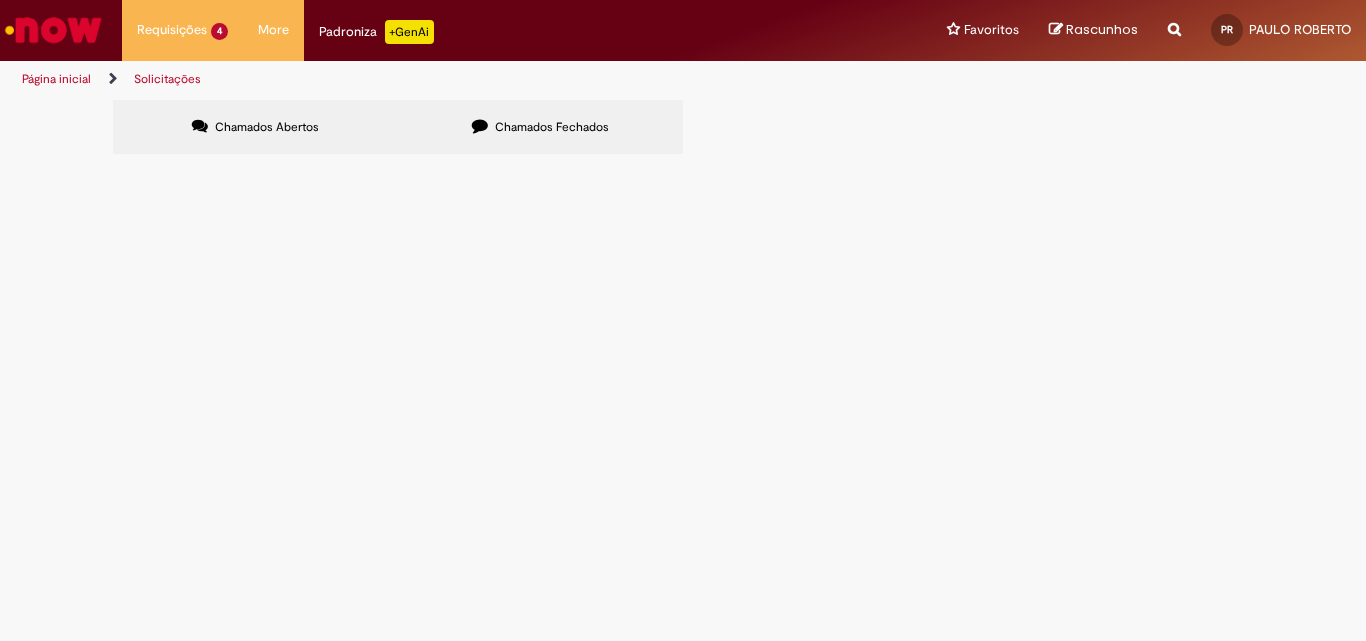 click on "Nota para descarregar pallet e chapatex Jundiai - [NAME]" at bounding box center [0, 0] 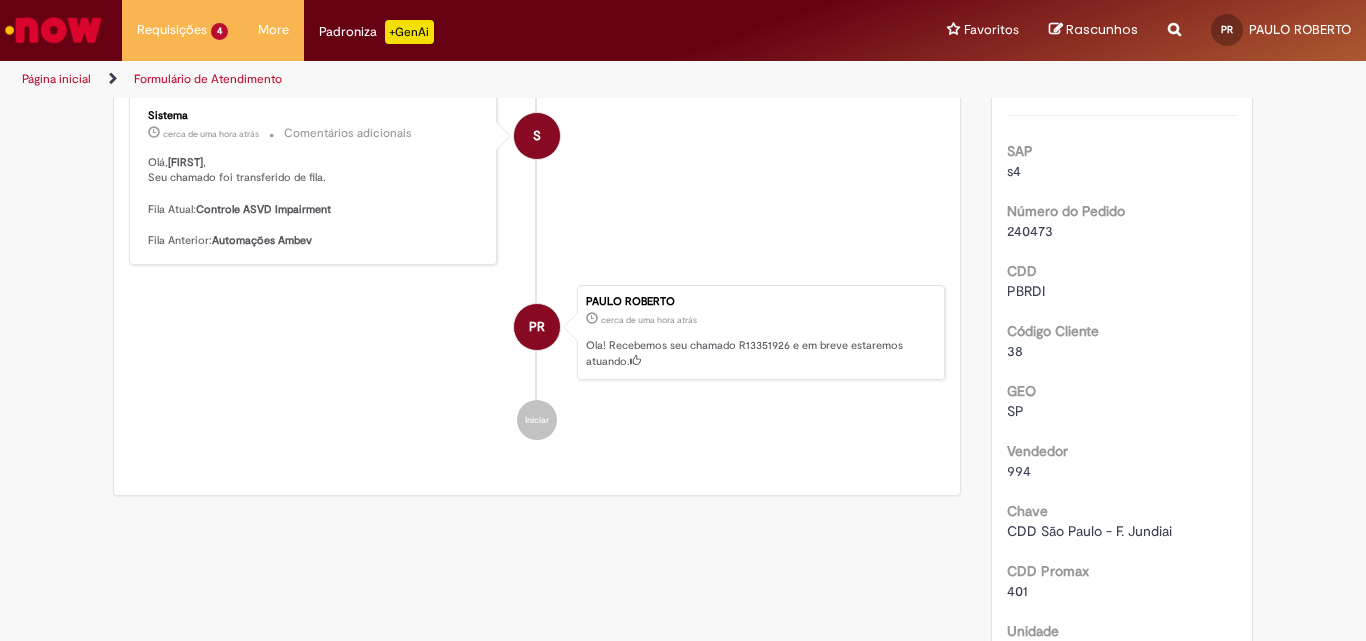 scroll, scrollTop: 0, scrollLeft: 0, axis: both 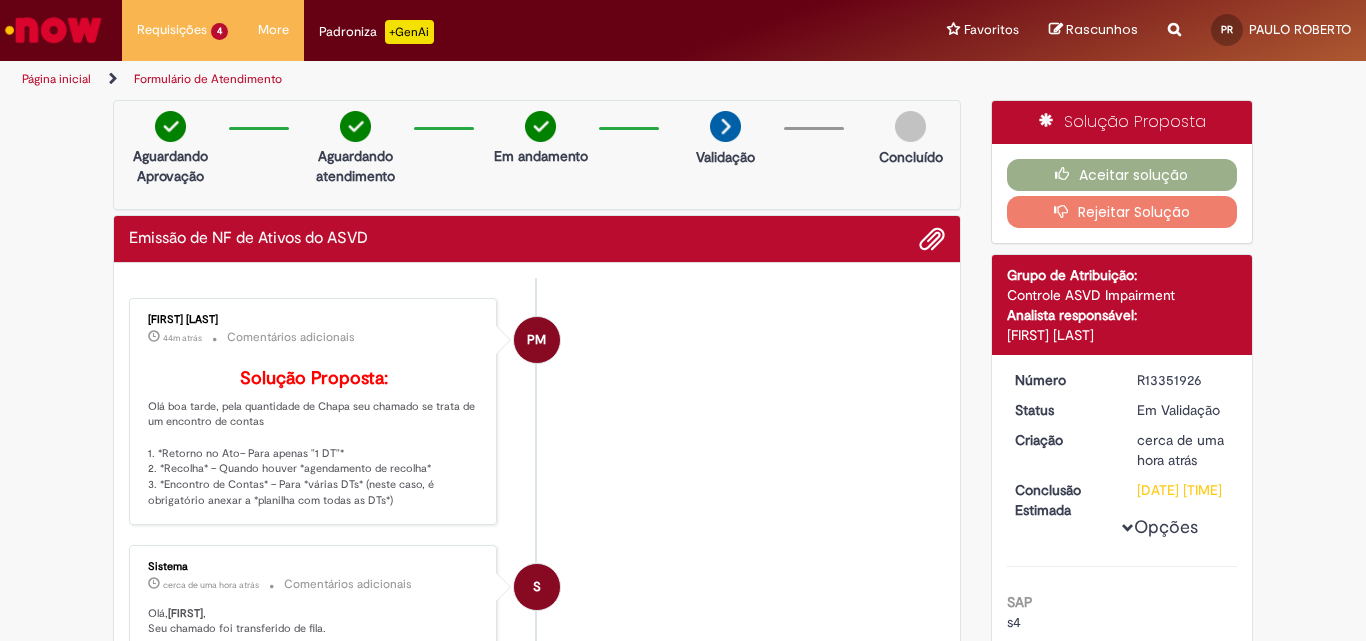 click at bounding box center [53, 30] 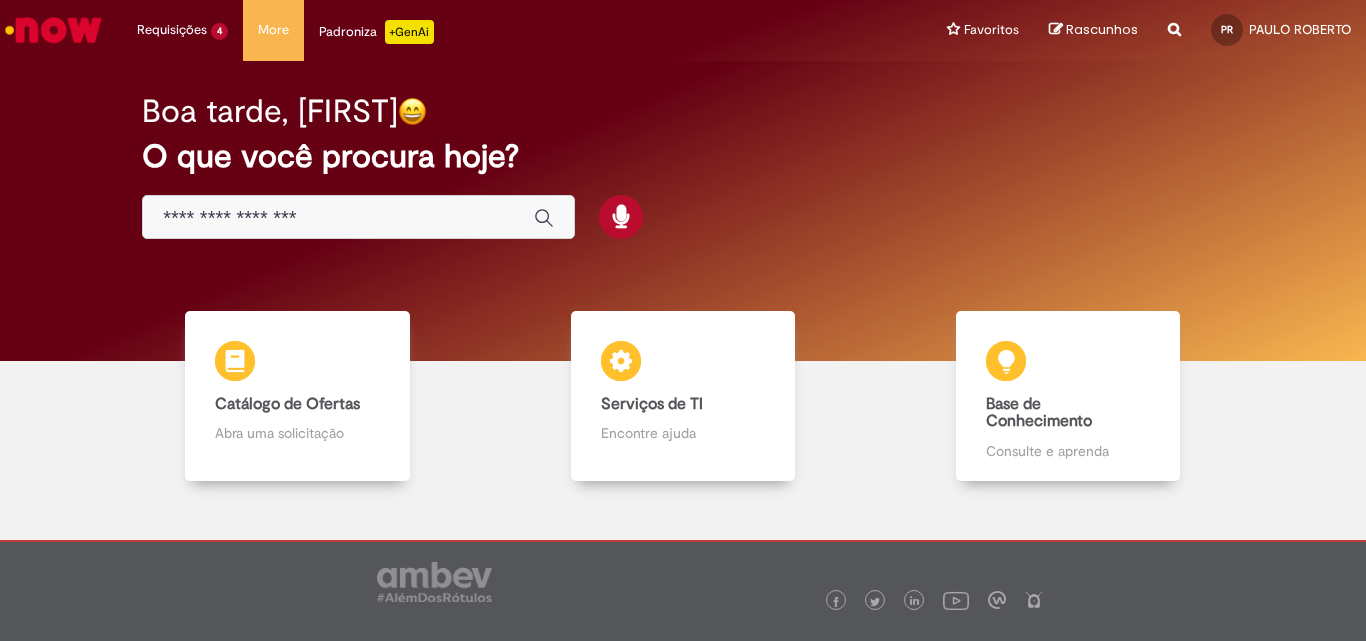 scroll, scrollTop: 0, scrollLeft: 0, axis: both 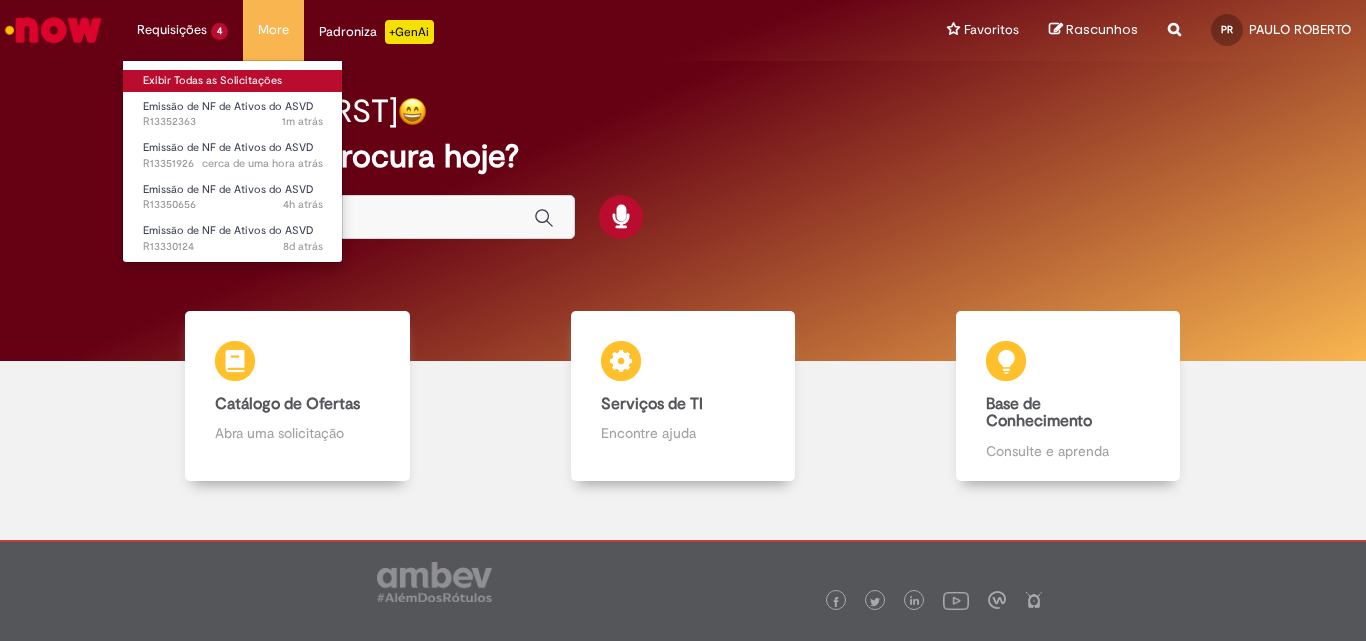 click on "Exibir Todas as Solicitações" at bounding box center (233, 81) 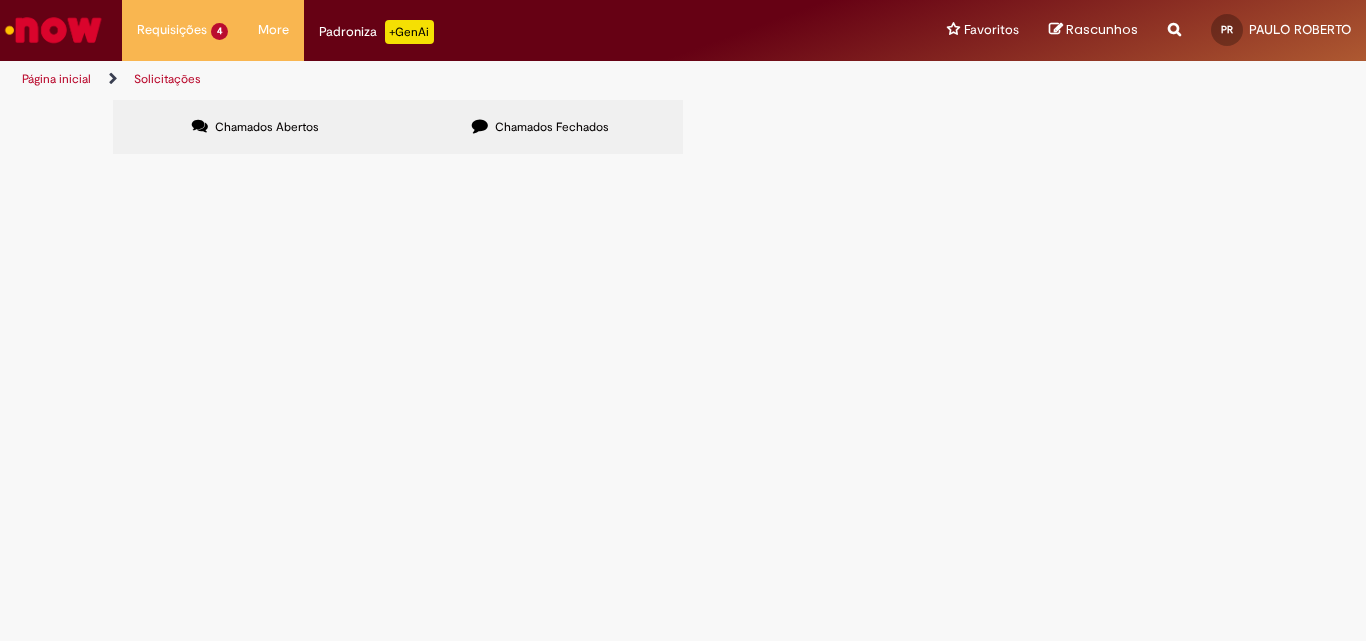 click on "Nota para descarregar pallet e chapatex Jundiai - [NAME]" at bounding box center [0, 0] 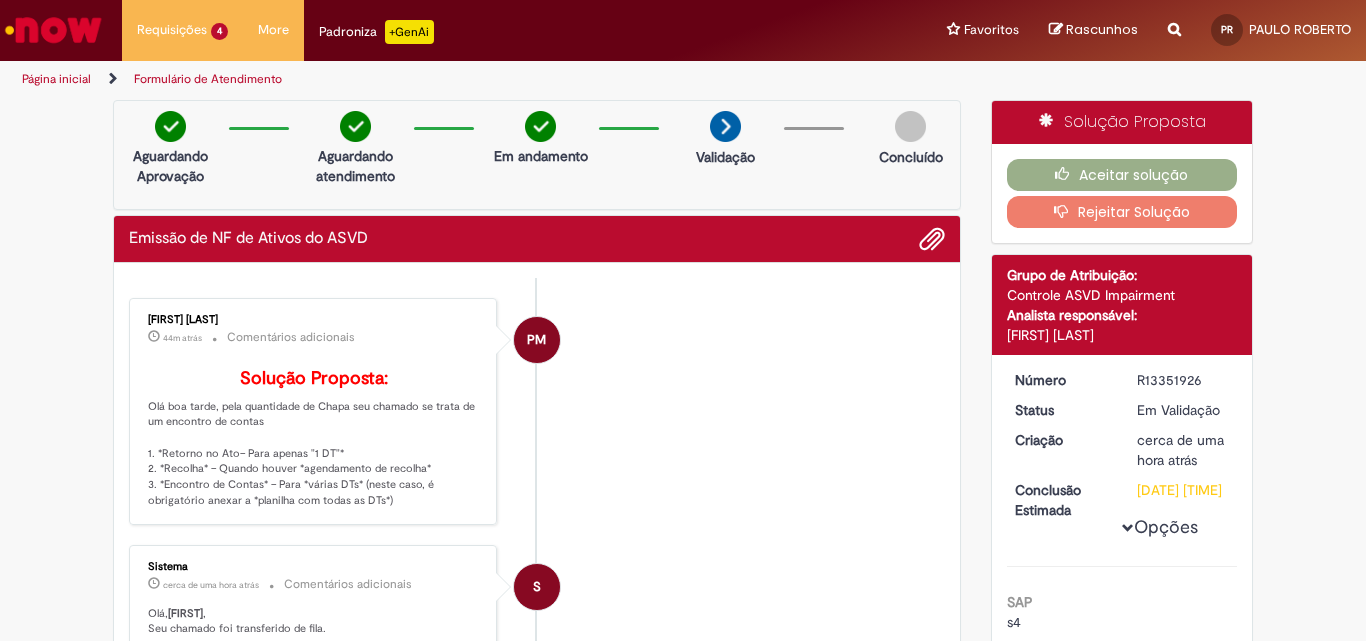click at bounding box center [53, 30] 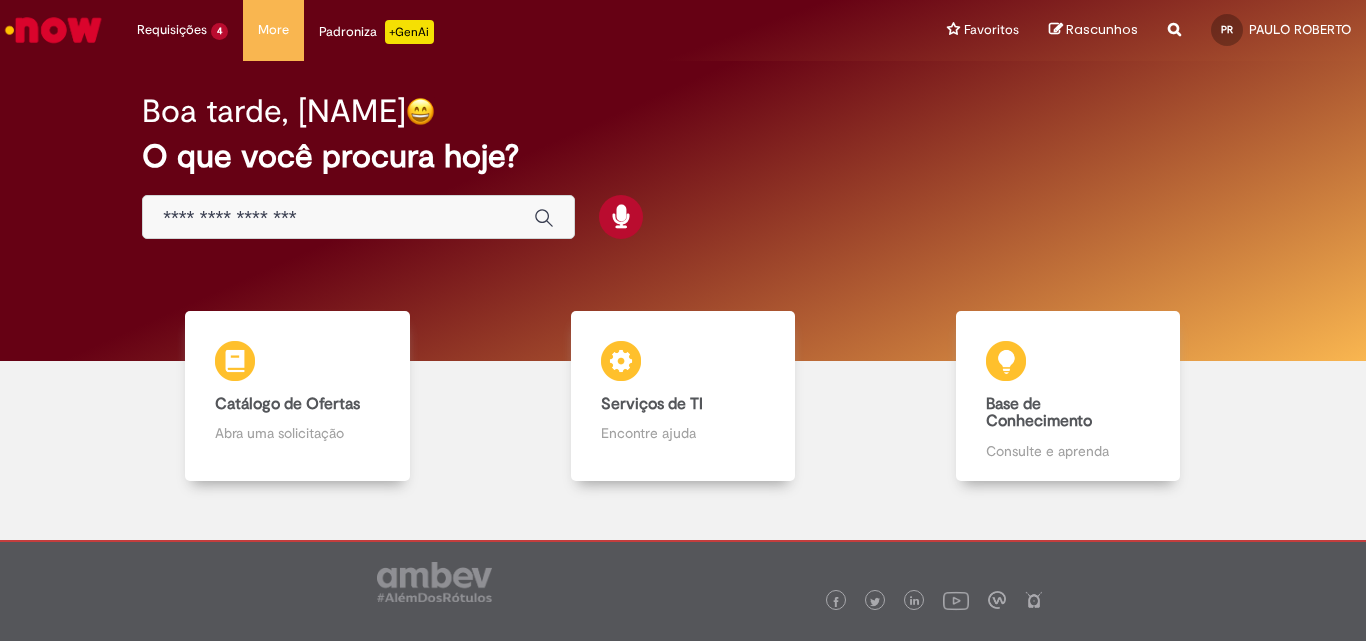 scroll, scrollTop: 0, scrollLeft: 0, axis: both 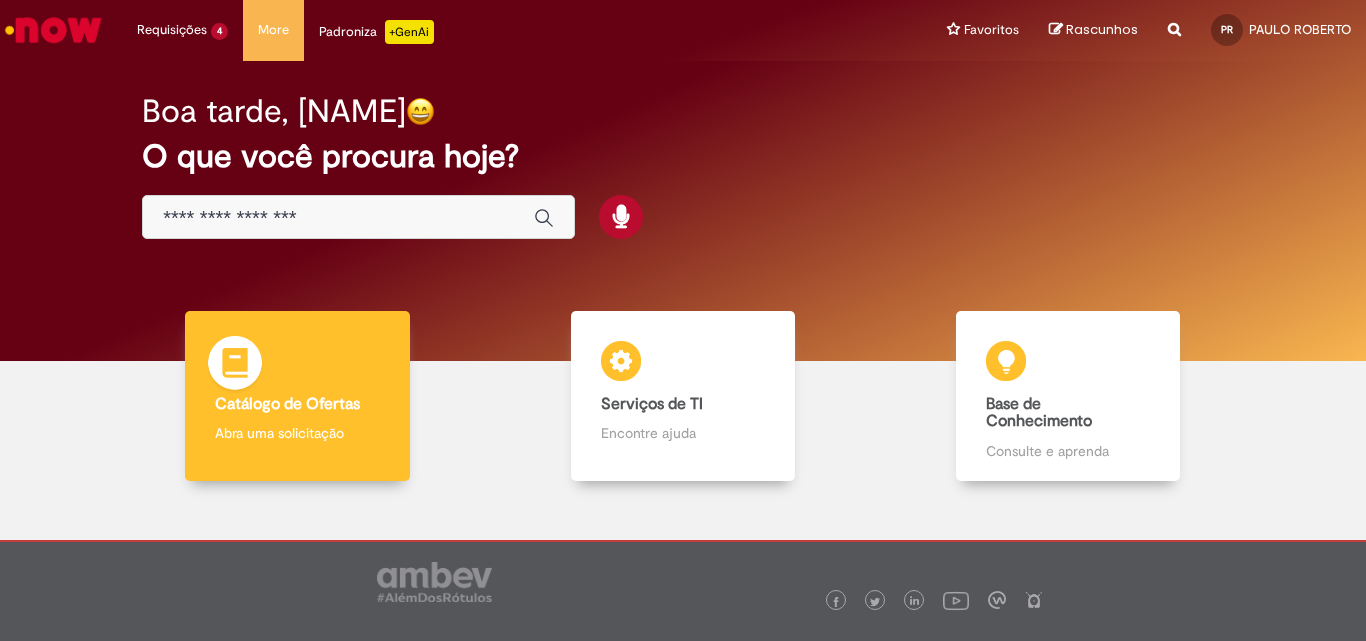 click on "Catálogo de Ofertas" at bounding box center [287, 404] 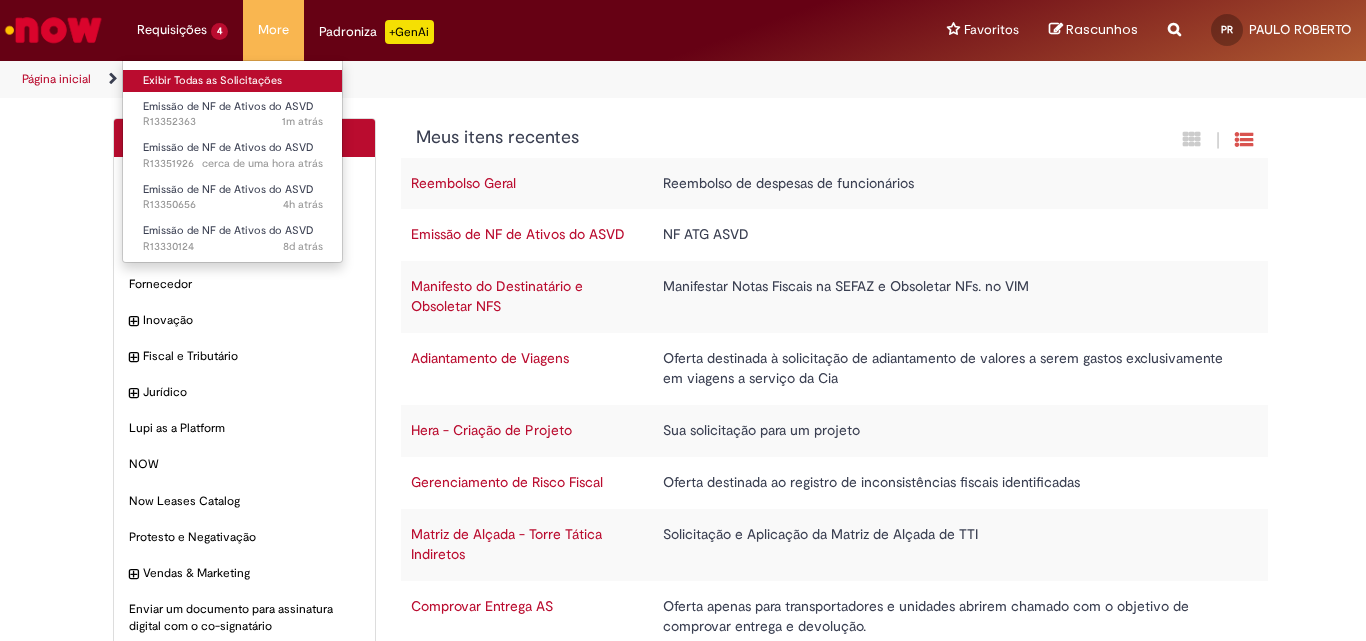 click on "Exibir Todas as Solicitações" at bounding box center (233, 81) 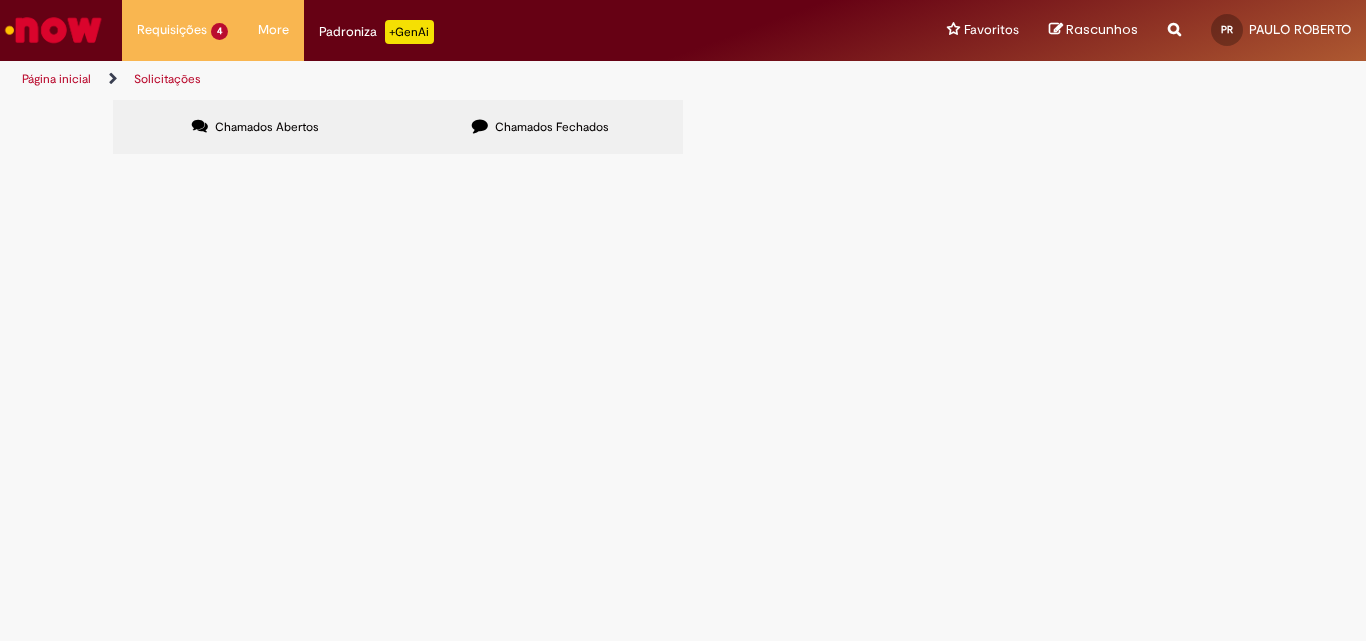 click on "RECOLHA GEO SP  - SONDA SUPERMERCADOS" at bounding box center (0, 0) 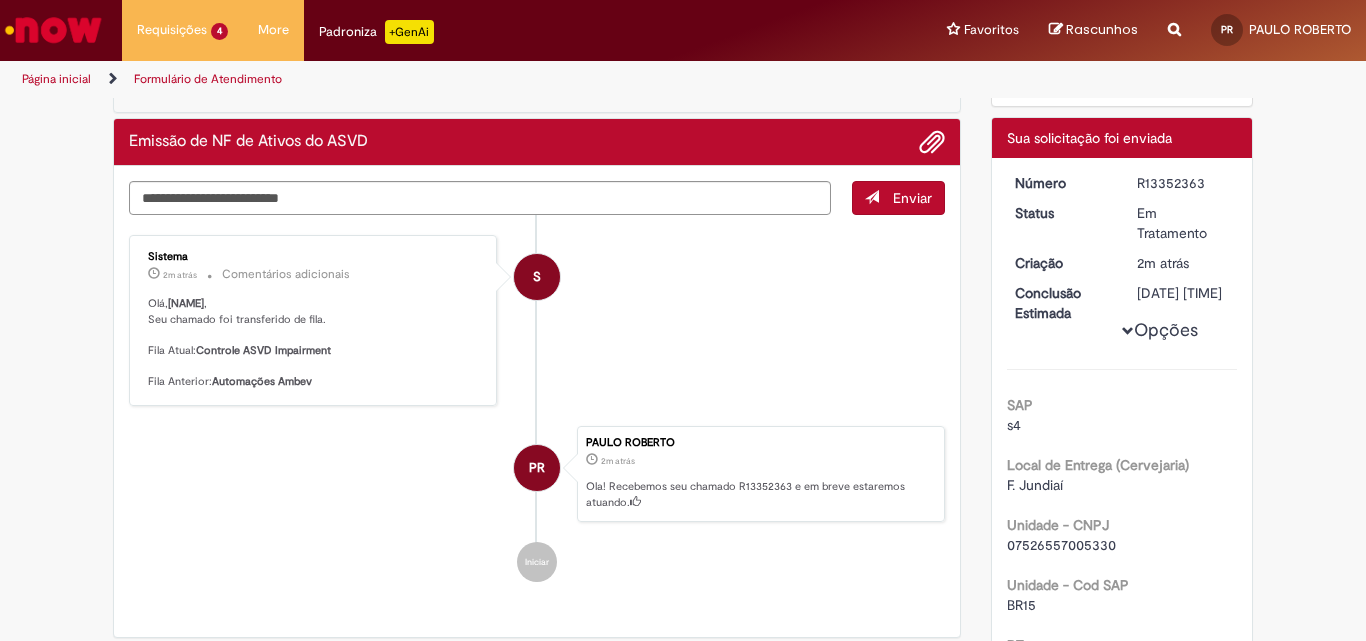 scroll, scrollTop: 0, scrollLeft: 0, axis: both 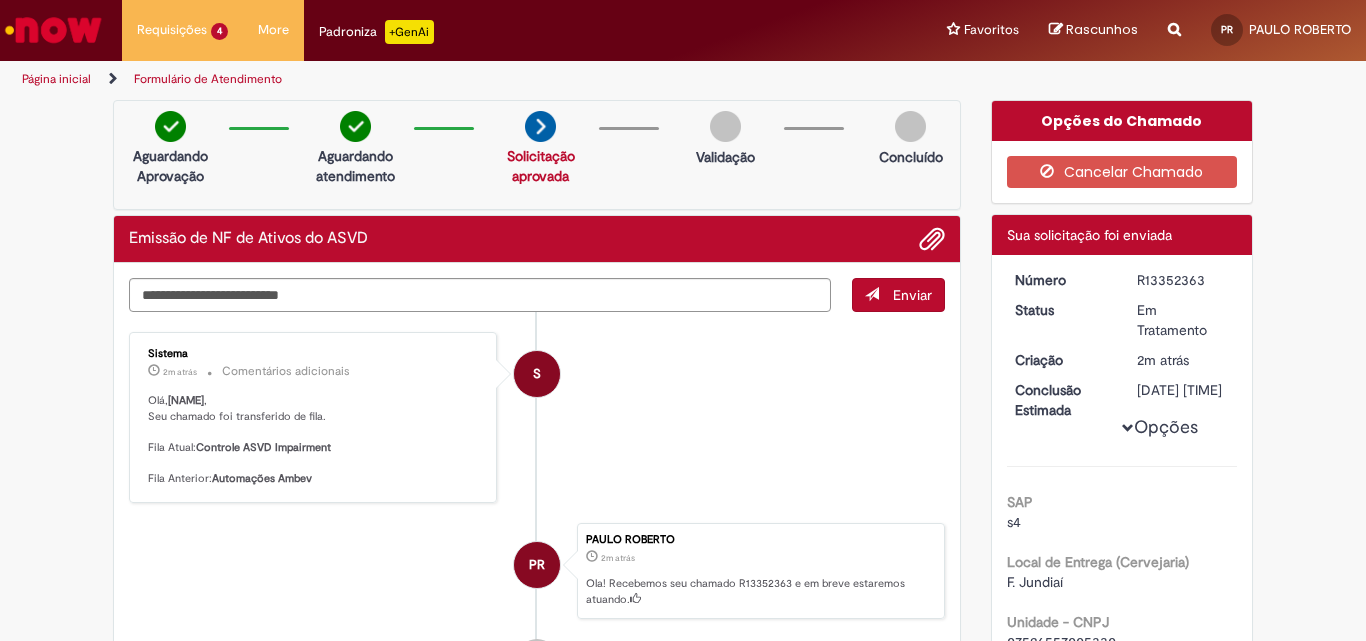 click at bounding box center [53, 30] 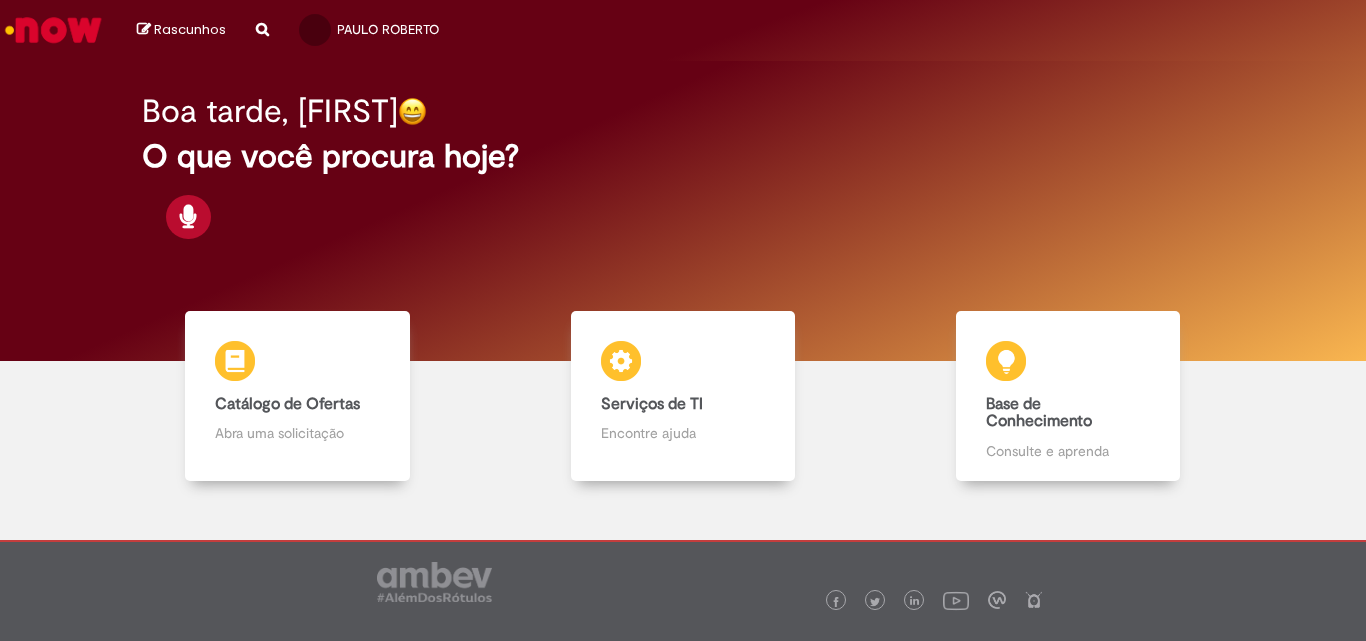 scroll, scrollTop: 0, scrollLeft: 0, axis: both 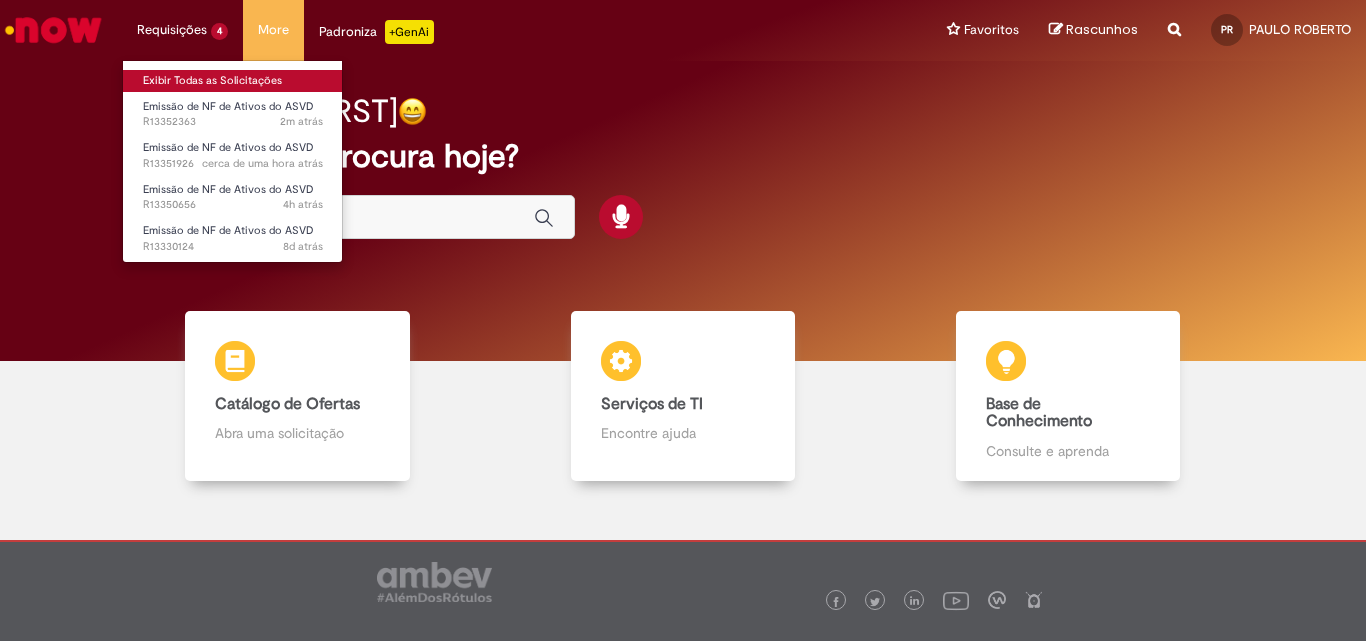 click on "Exibir Todas as Solicitações" at bounding box center [233, 81] 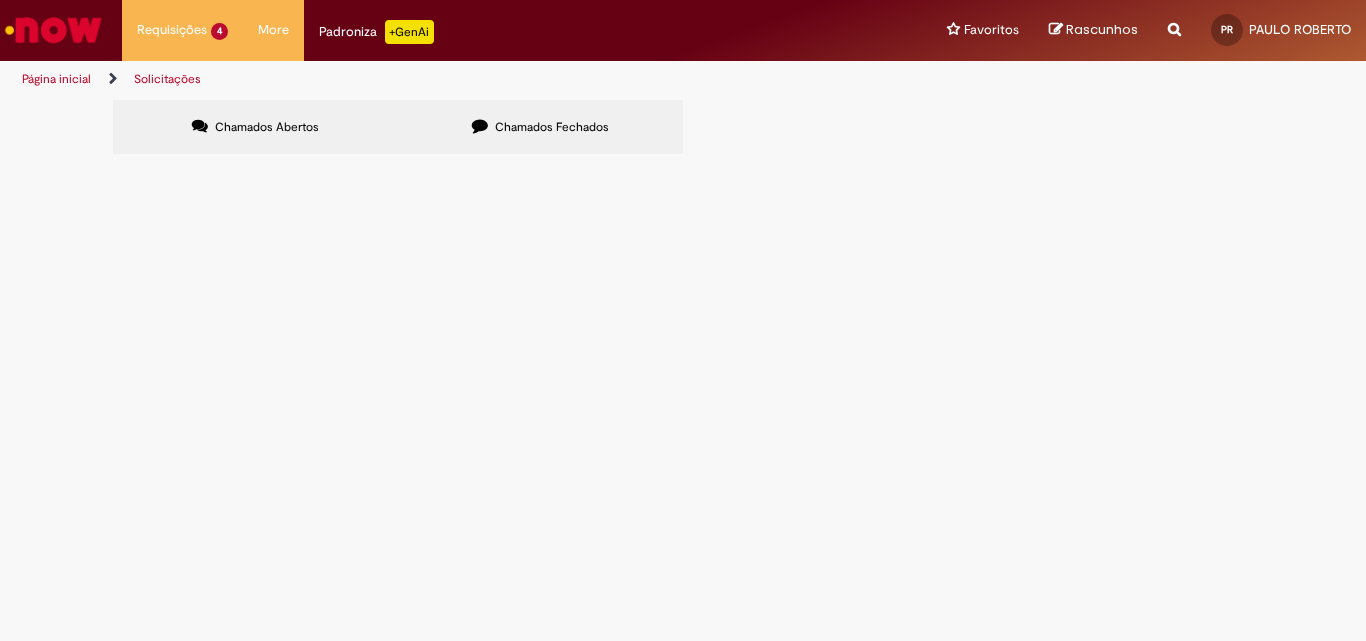 click at bounding box center [53, 30] 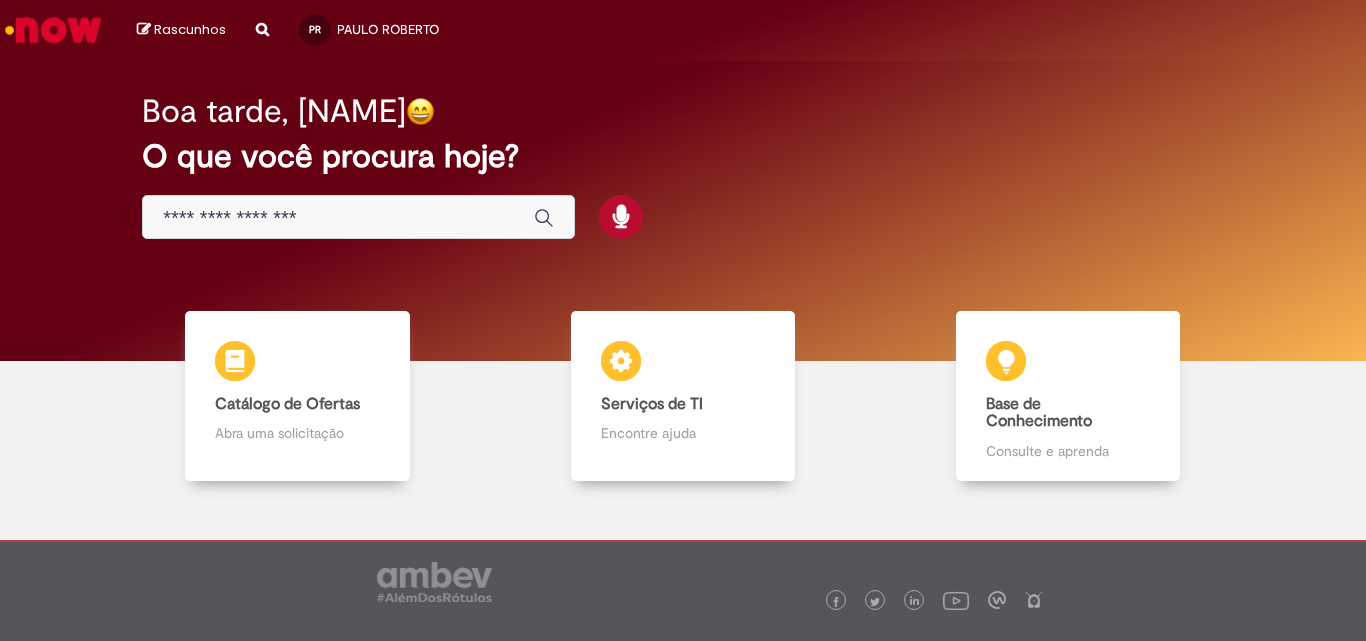scroll, scrollTop: 0, scrollLeft: 0, axis: both 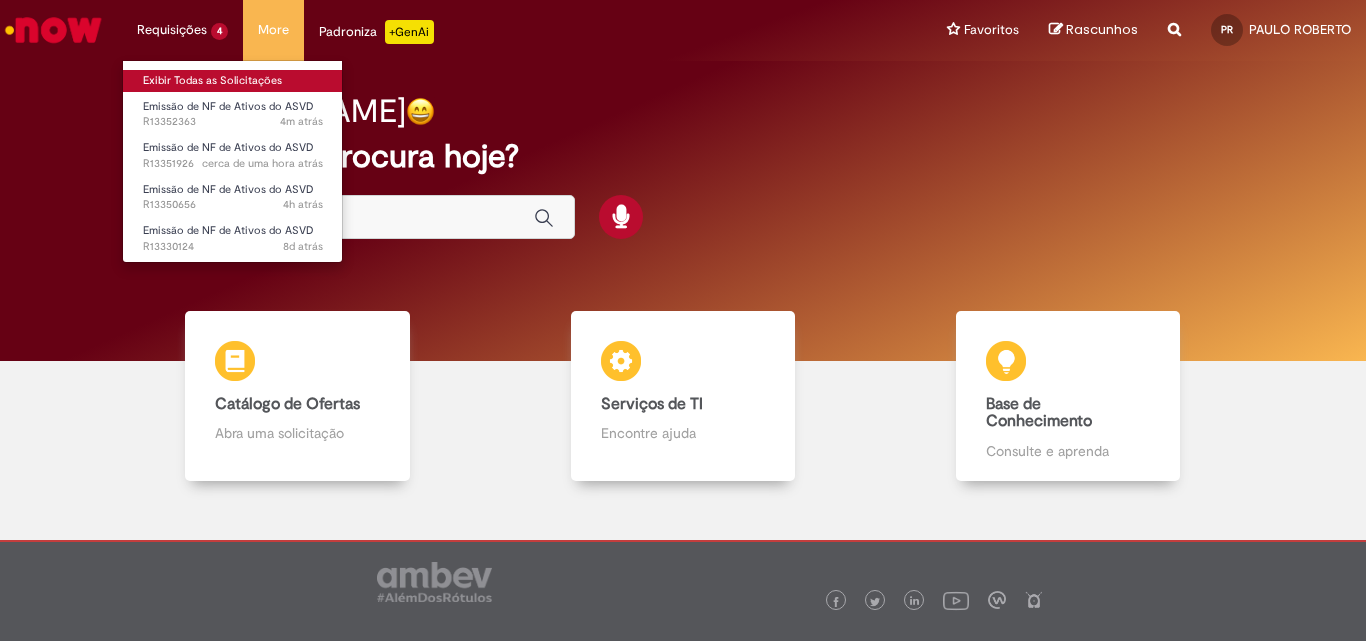 click on "Exibir Todas as Solicitações" at bounding box center (233, 81) 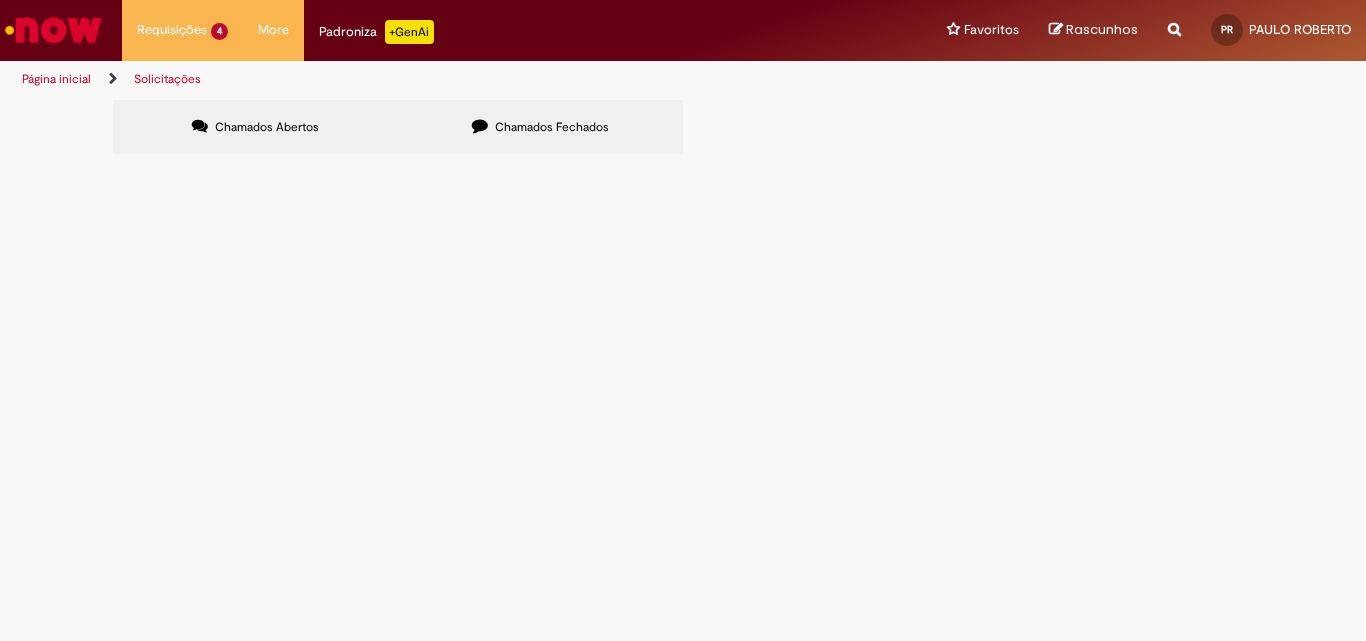 click on "RECOLHA GEO SP  - SONDA SUPERMERCADOS" at bounding box center (0, 0) 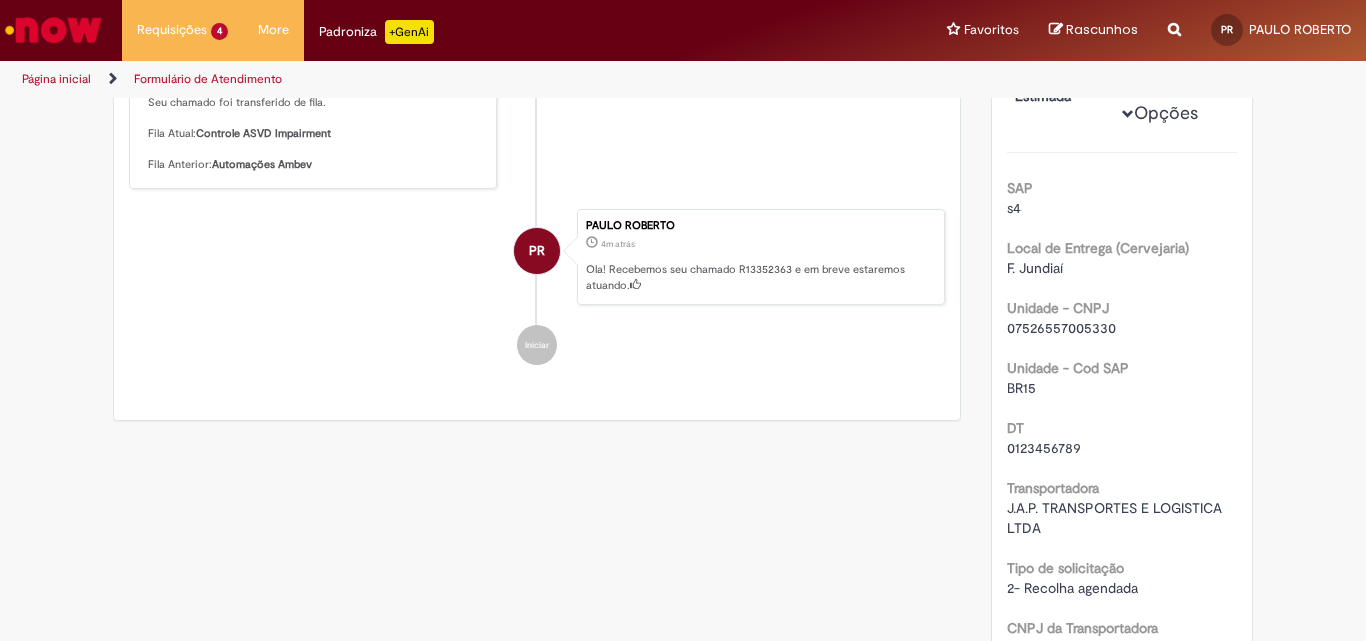 scroll, scrollTop: 0, scrollLeft: 0, axis: both 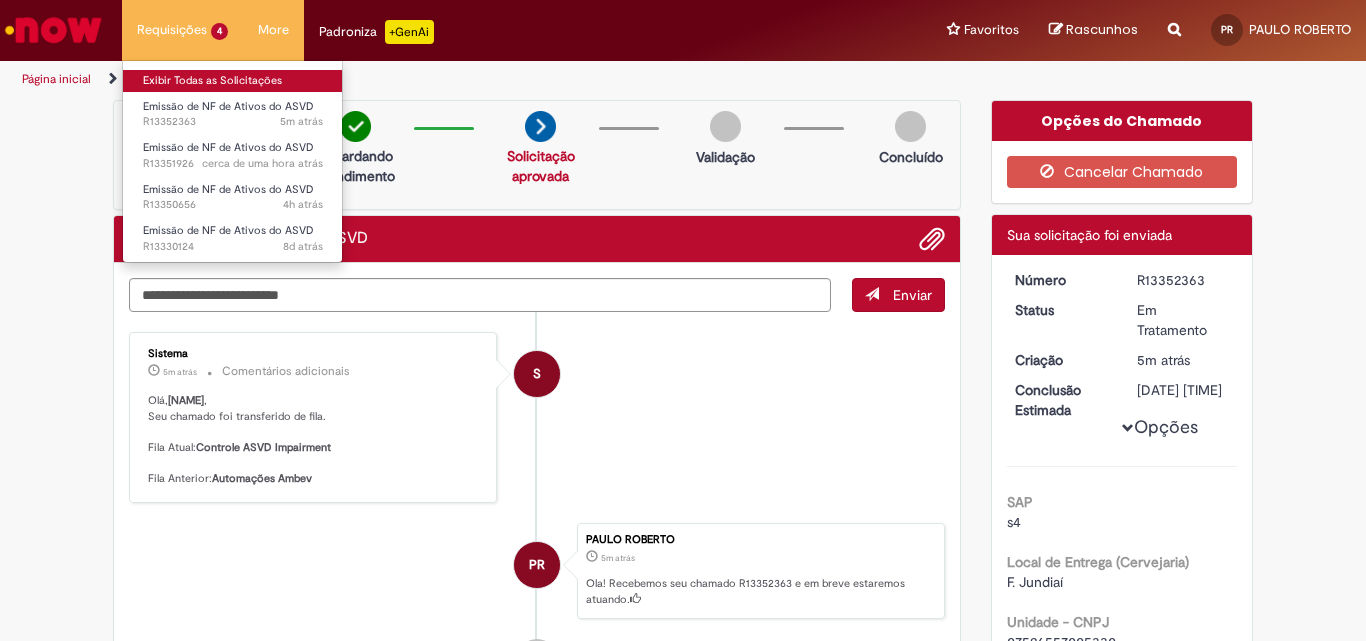 click on "Exibir Todas as Solicitações" at bounding box center (233, 81) 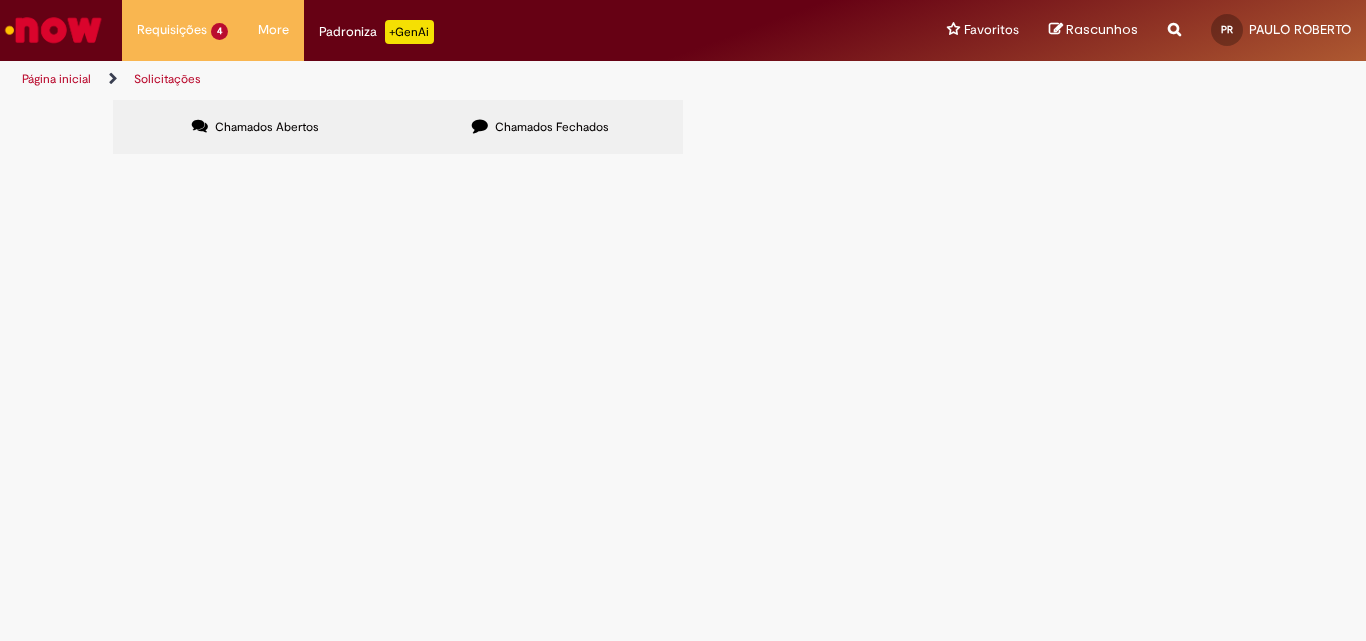 click on "Nota para descarregar pallet e chapatex Jundiai - [NAME]" at bounding box center [0, 0] 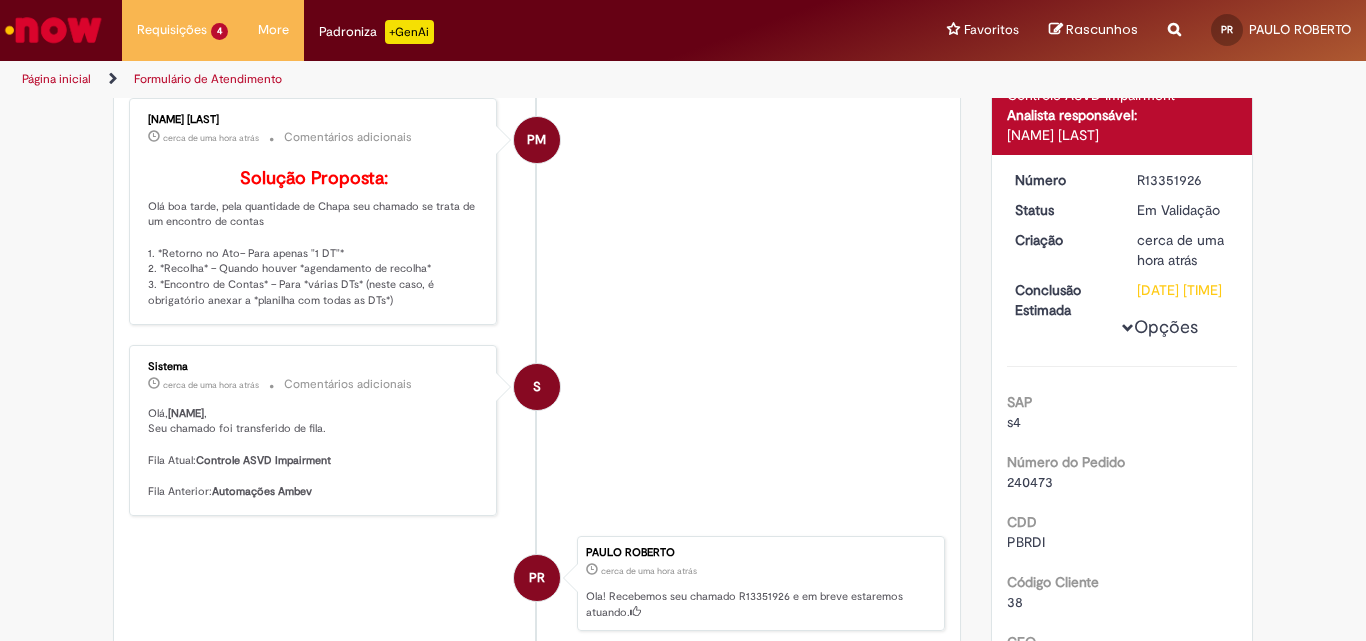 scroll, scrollTop: 0, scrollLeft: 0, axis: both 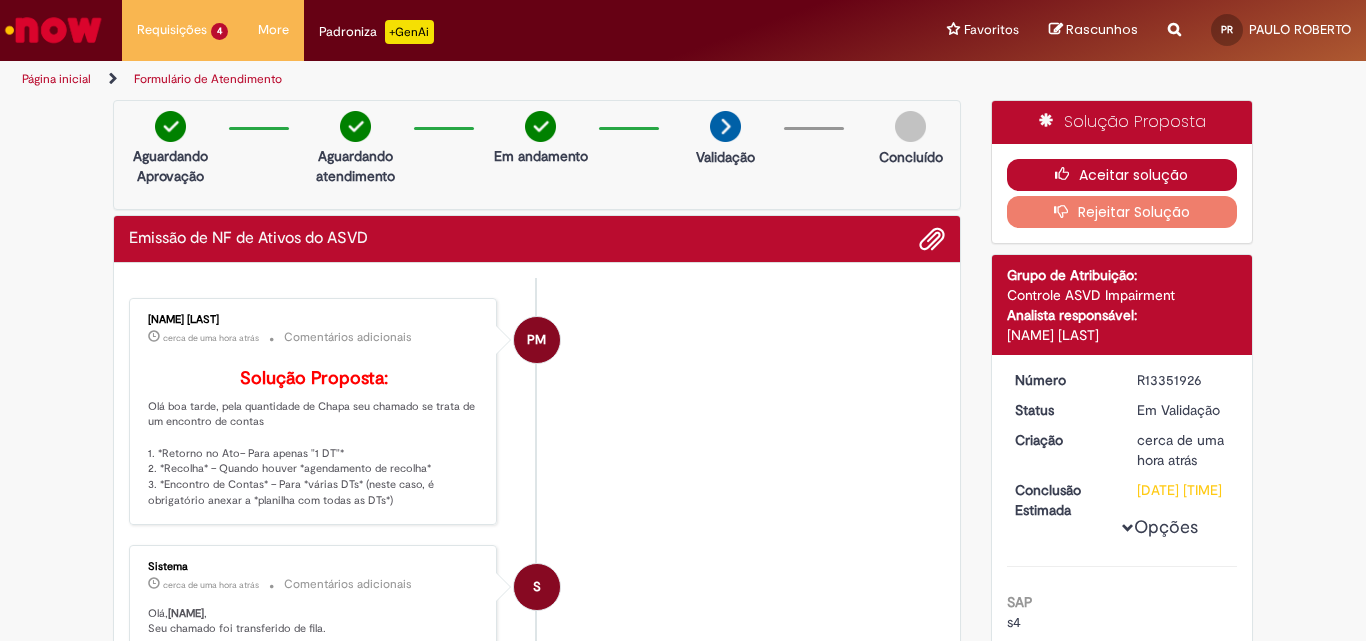 click on "Aceitar solução" at bounding box center [1122, 175] 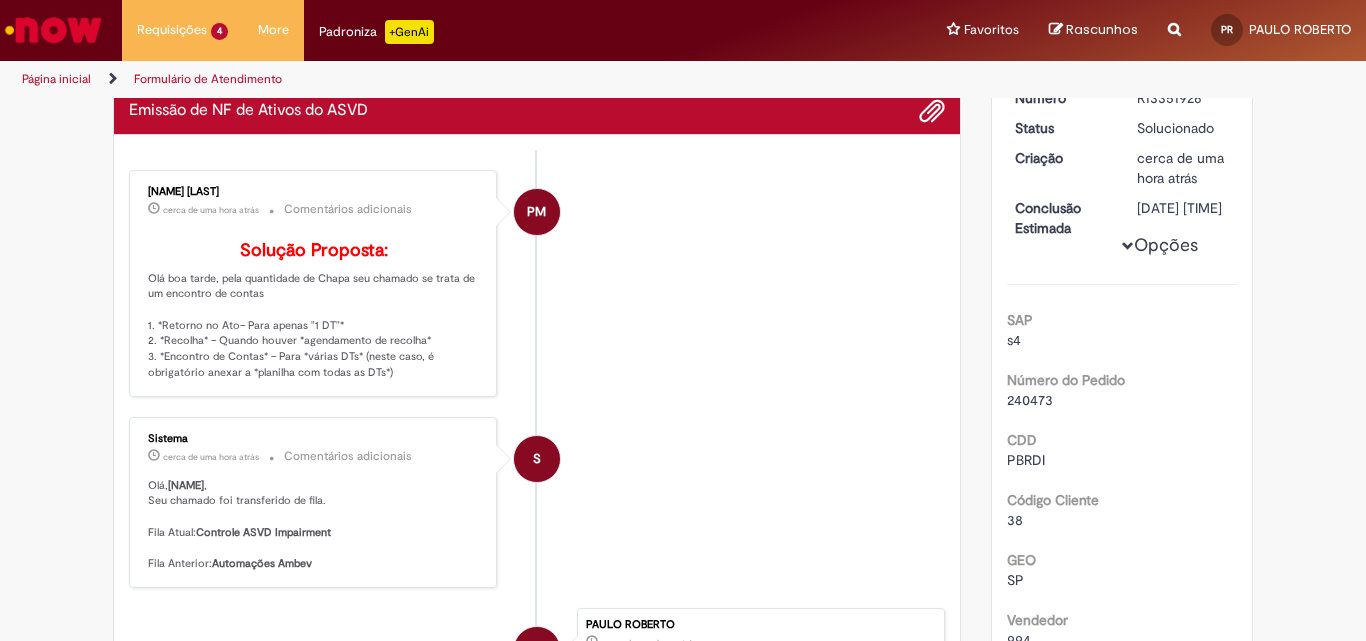 scroll, scrollTop: 0, scrollLeft: 0, axis: both 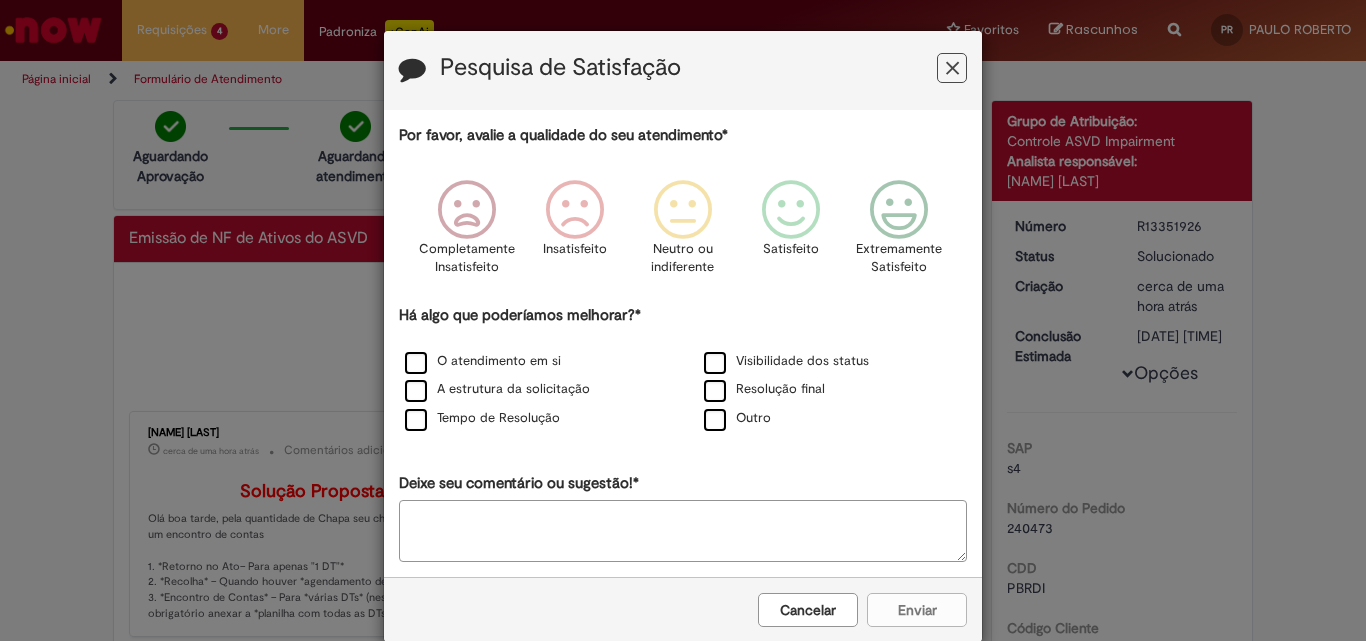 click on "Pesquisa de Satisfação
Por favor, avalie a qualidade do seu atendimento*
Completamente Insatisfeito
Insatisfeito
Neutro ou indiferente
Satisfeito
Extremamente Satisfeito
Há algo que poderíamos melhorar?*
O atendimento em si
Visibilidade dos status
A estrutura da solicitação
Resolução final
Tempo de Resolução
Outro
Deixe seu comentário ou sugestão!*
Cancelar   Enviar" at bounding box center (683, 320) 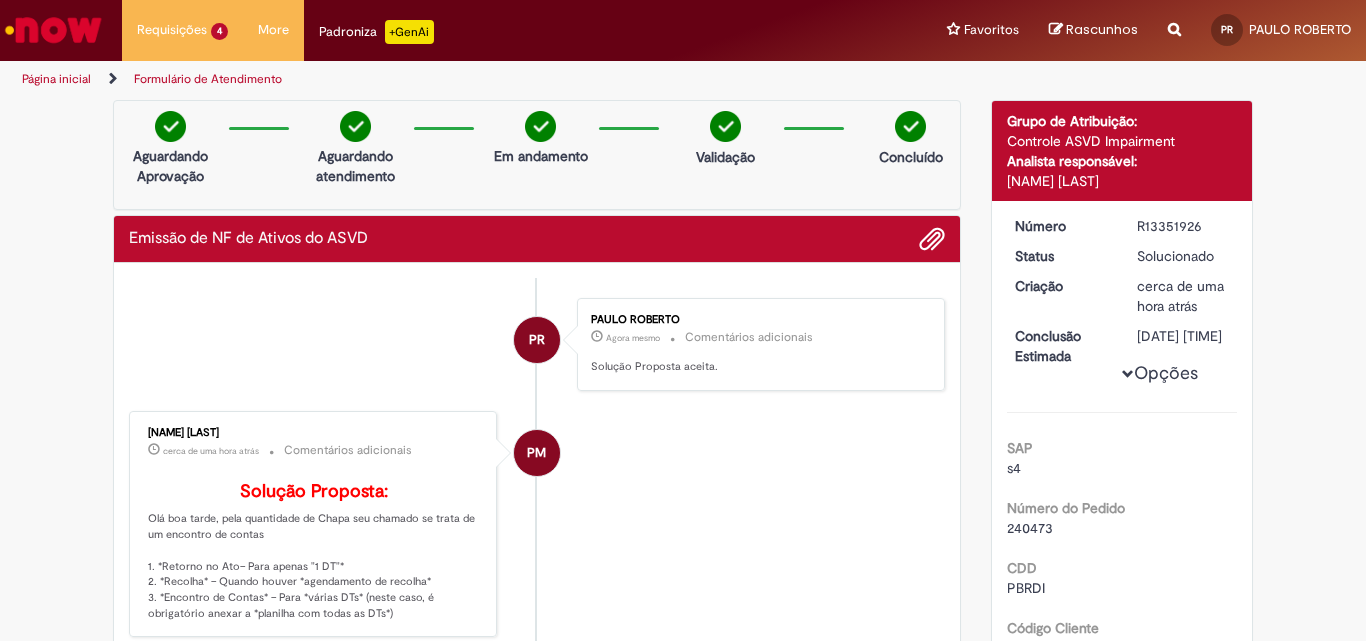 click at bounding box center [53, 30] 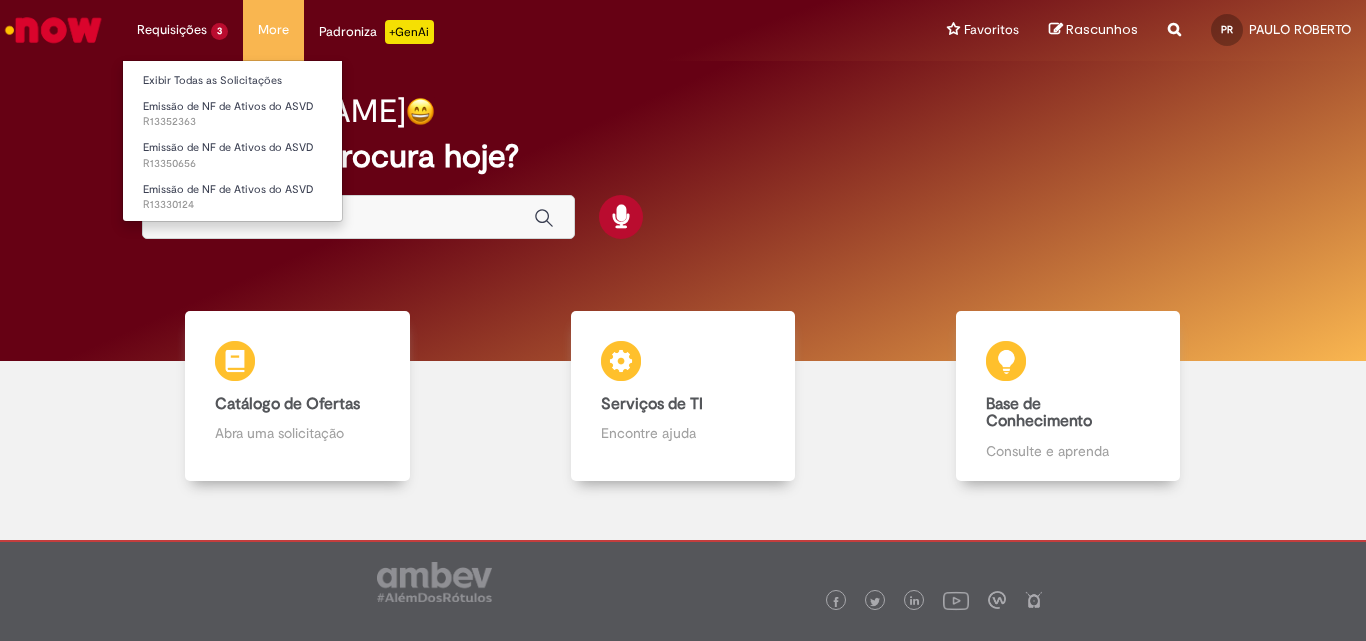scroll, scrollTop: 0, scrollLeft: 0, axis: both 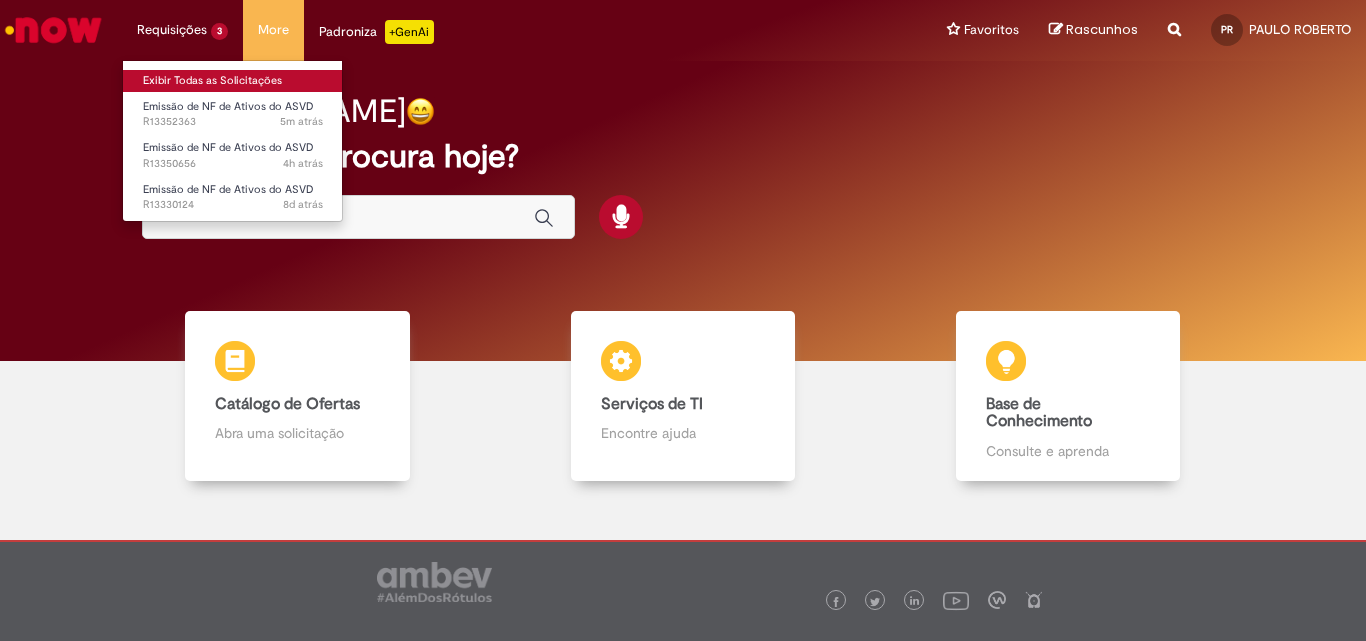 click on "Exibir Todas as Solicitações" at bounding box center [233, 81] 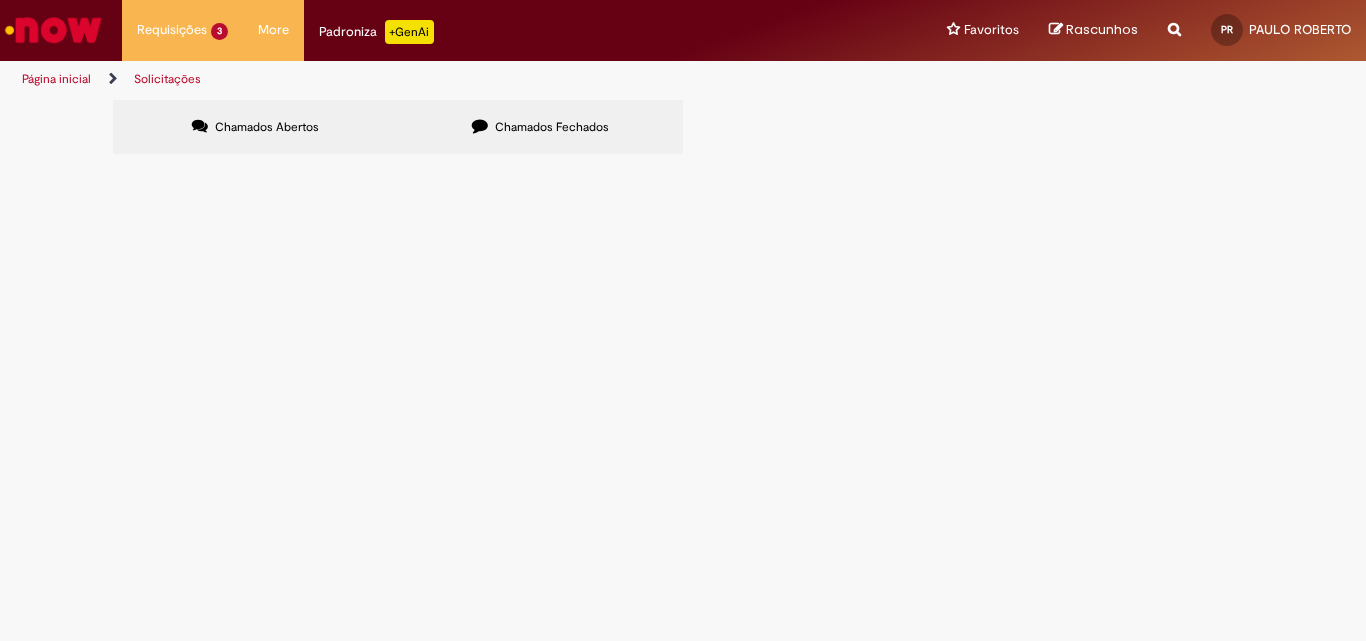 click on "Chamados Fechados" at bounding box center [552, 127] 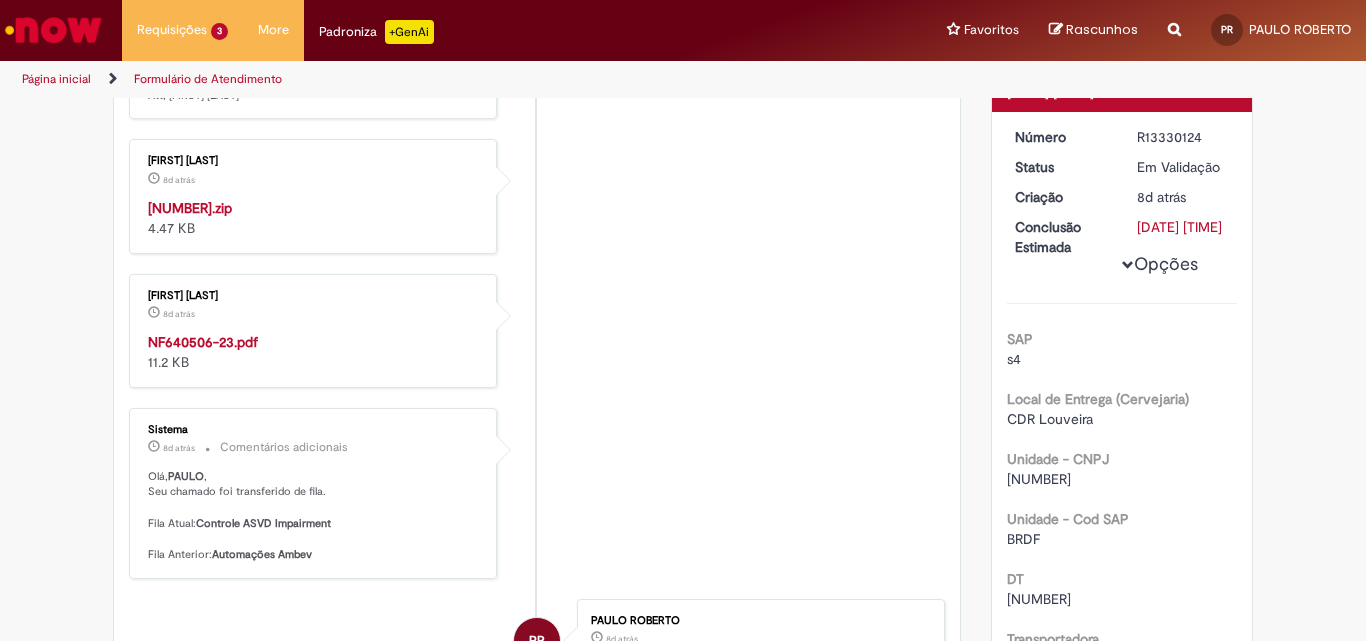 scroll, scrollTop: 300, scrollLeft: 0, axis: vertical 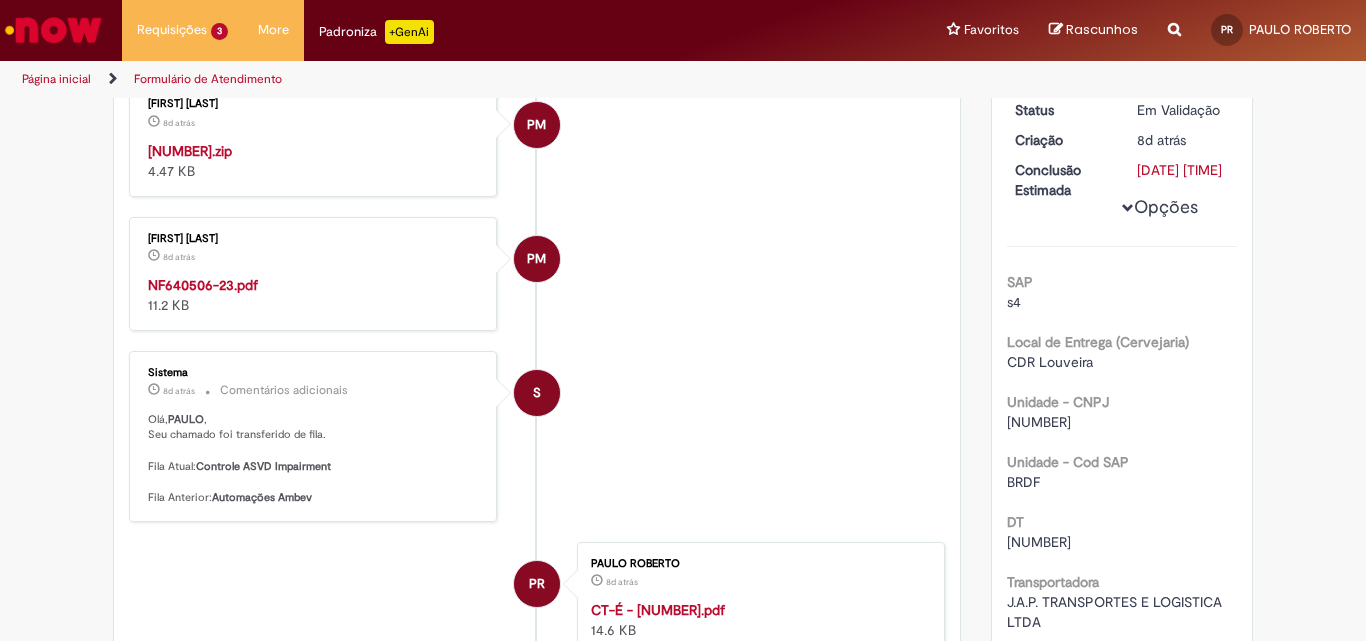 click on "NF640506-23.pdf" at bounding box center (203, 285) 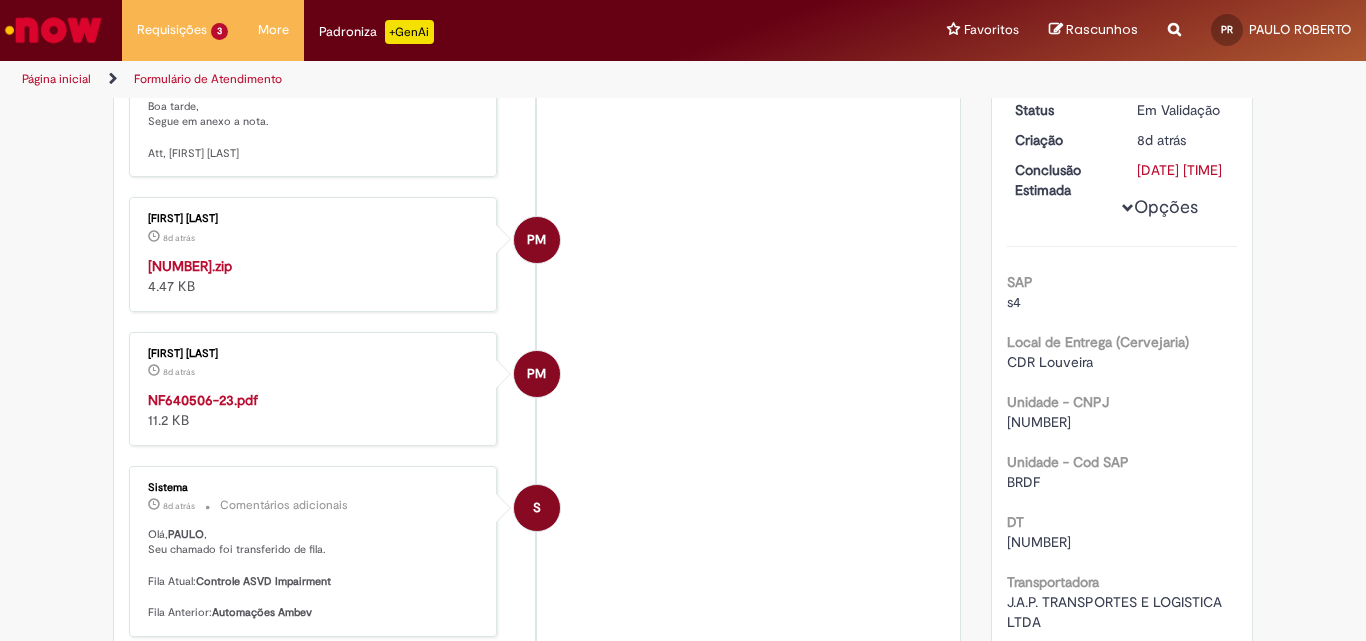 scroll, scrollTop: 415, scrollLeft: 0, axis: vertical 